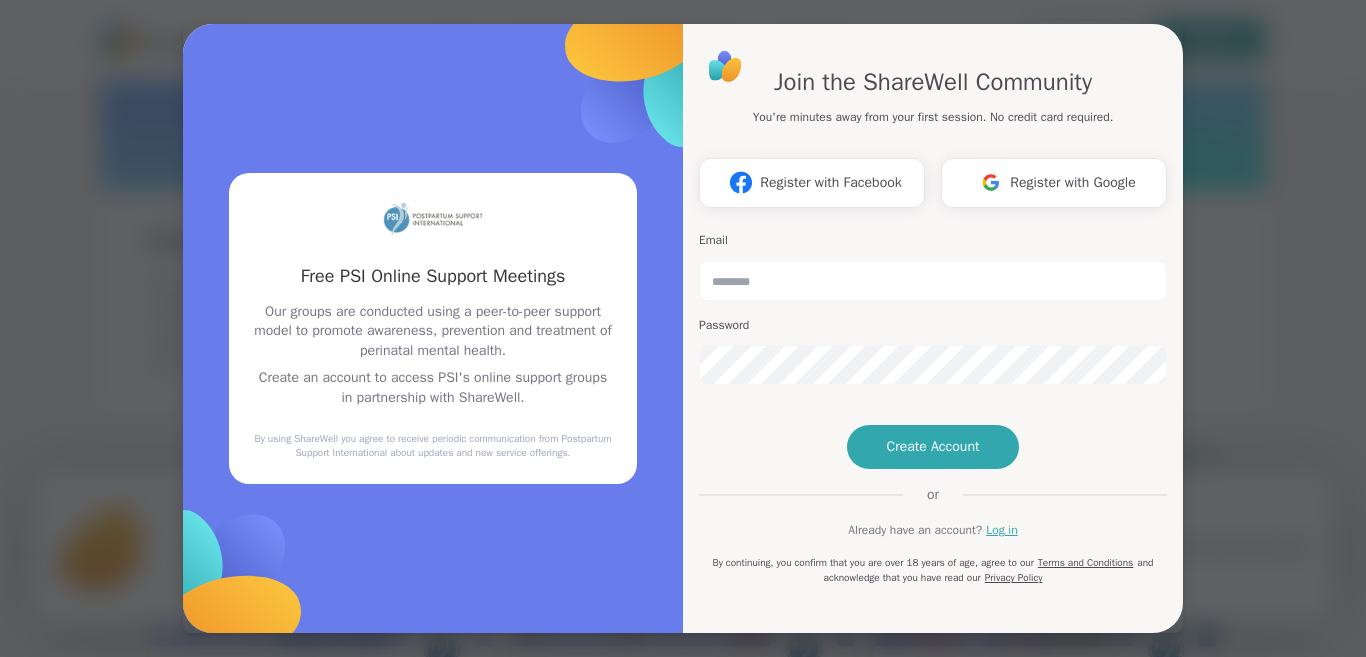 scroll, scrollTop: 0, scrollLeft: 0, axis: both 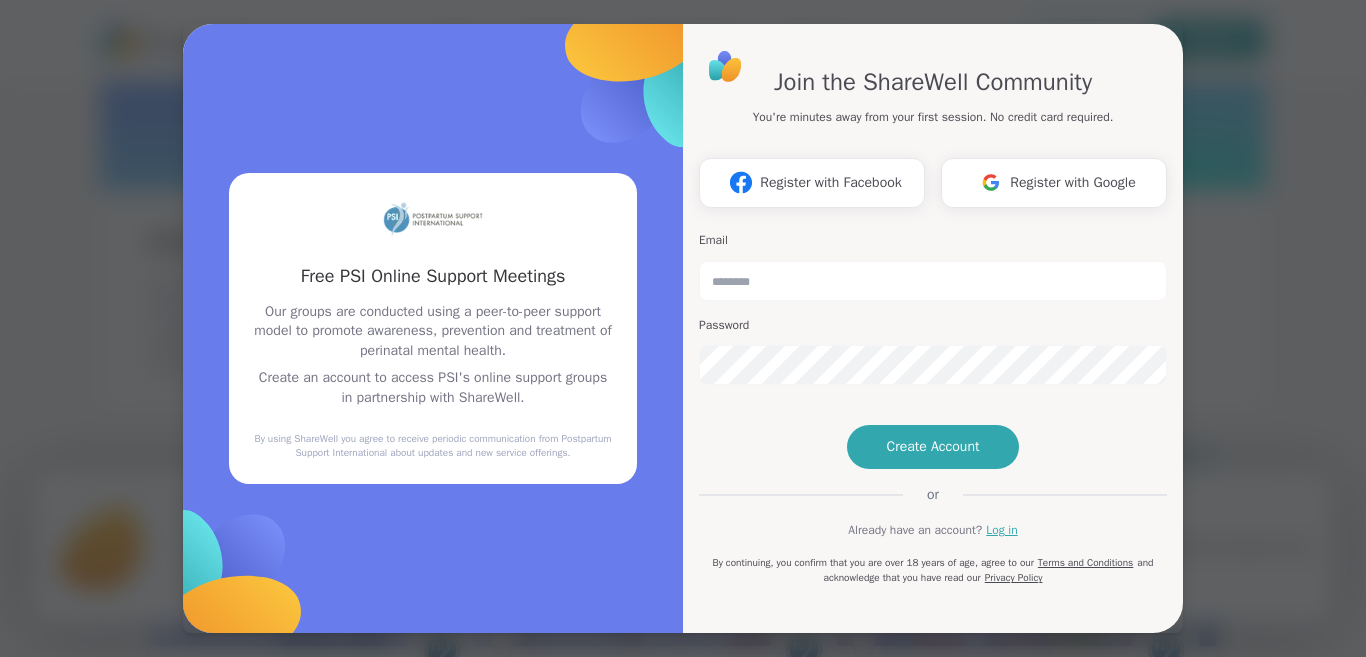 click on "Register with Google" at bounding box center [1073, 182] 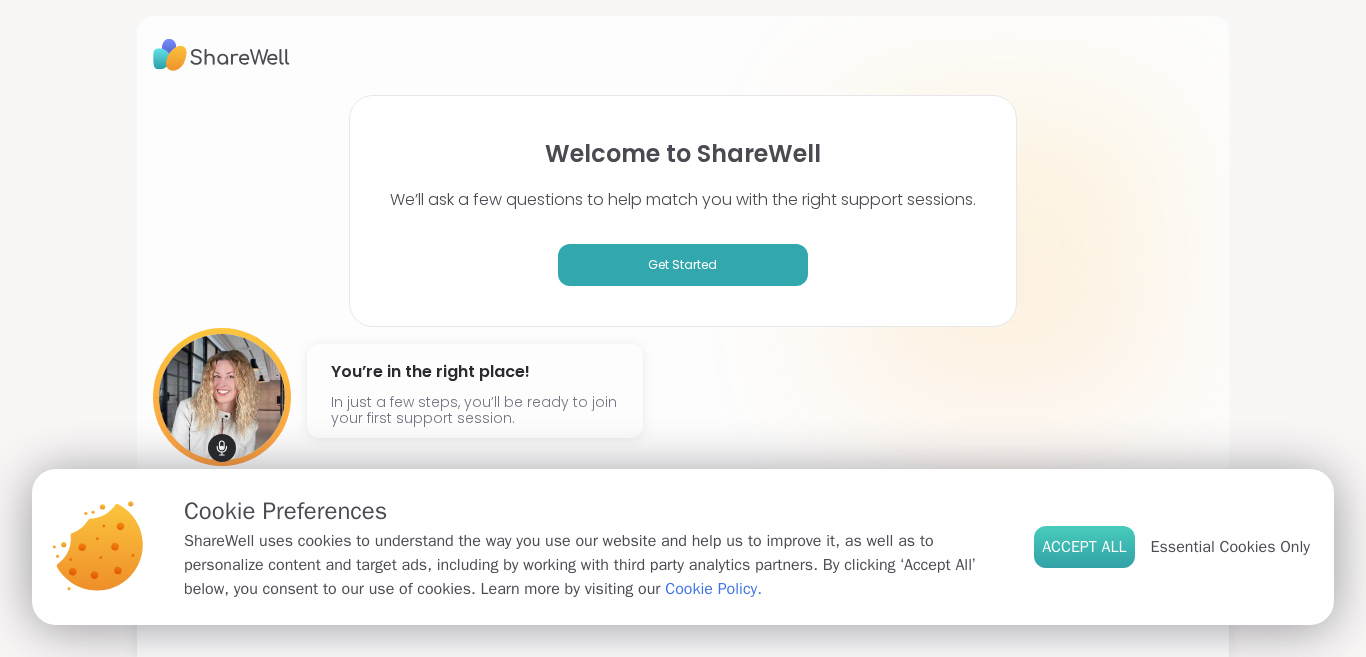 click on "Accept All" at bounding box center (1084, 547) 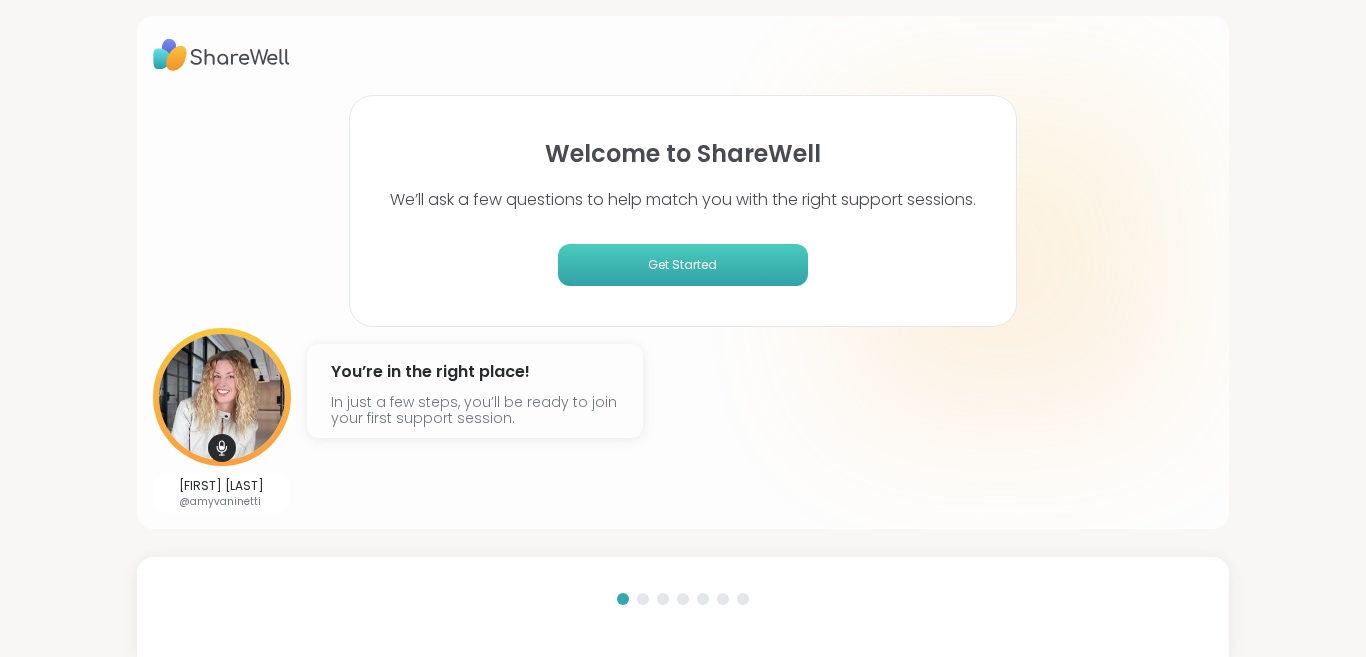 click on "Get Started" at bounding box center [683, 265] 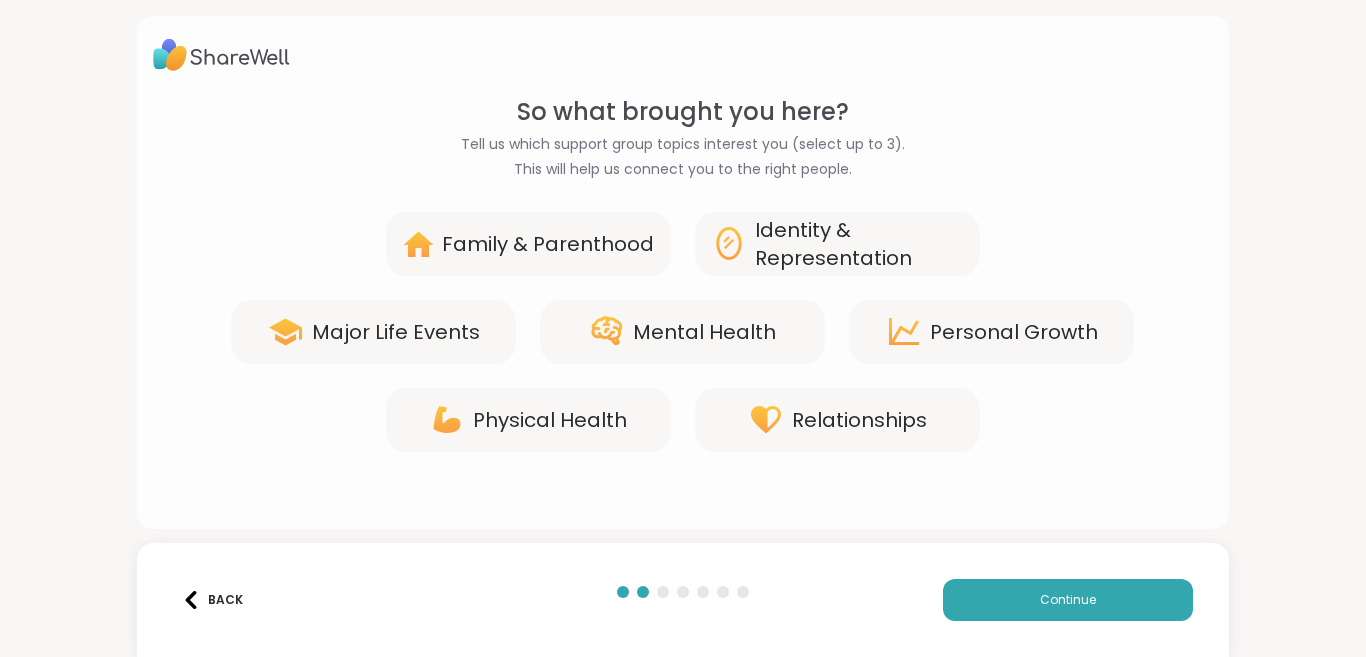 click on "Mental Health" at bounding box center [704, 332] 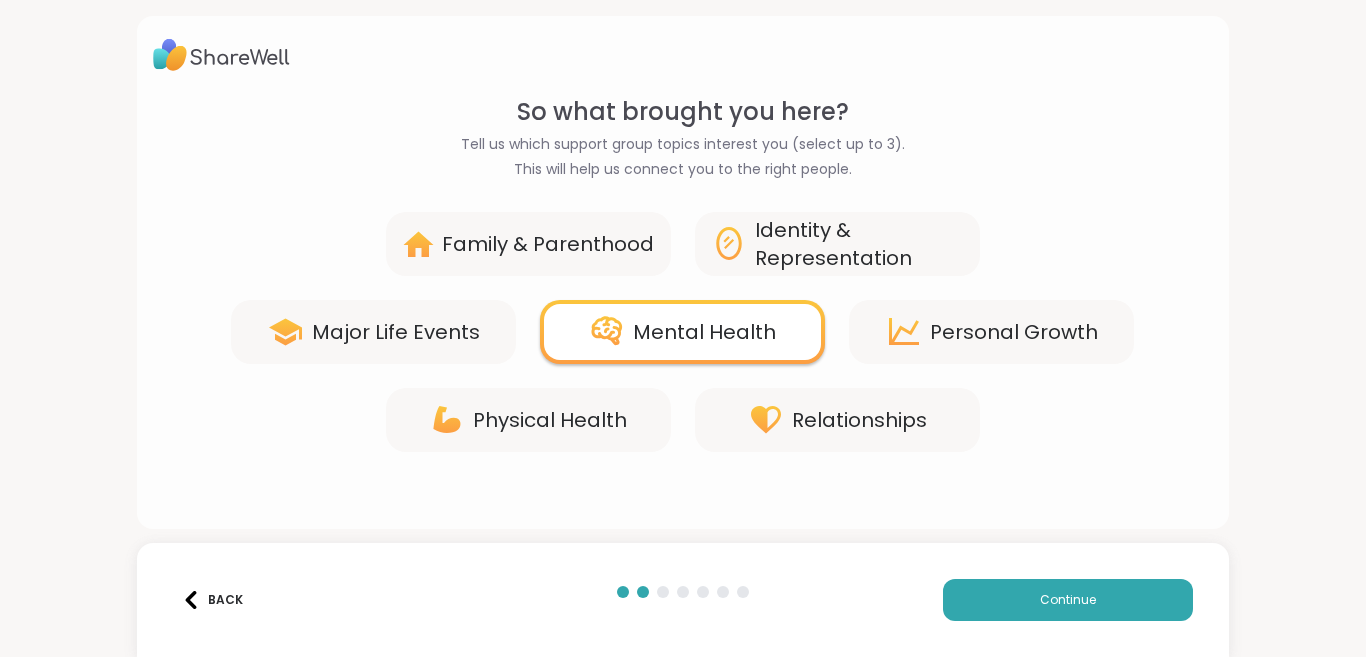click on "Major Life Events" at bounding box center [396, 332] 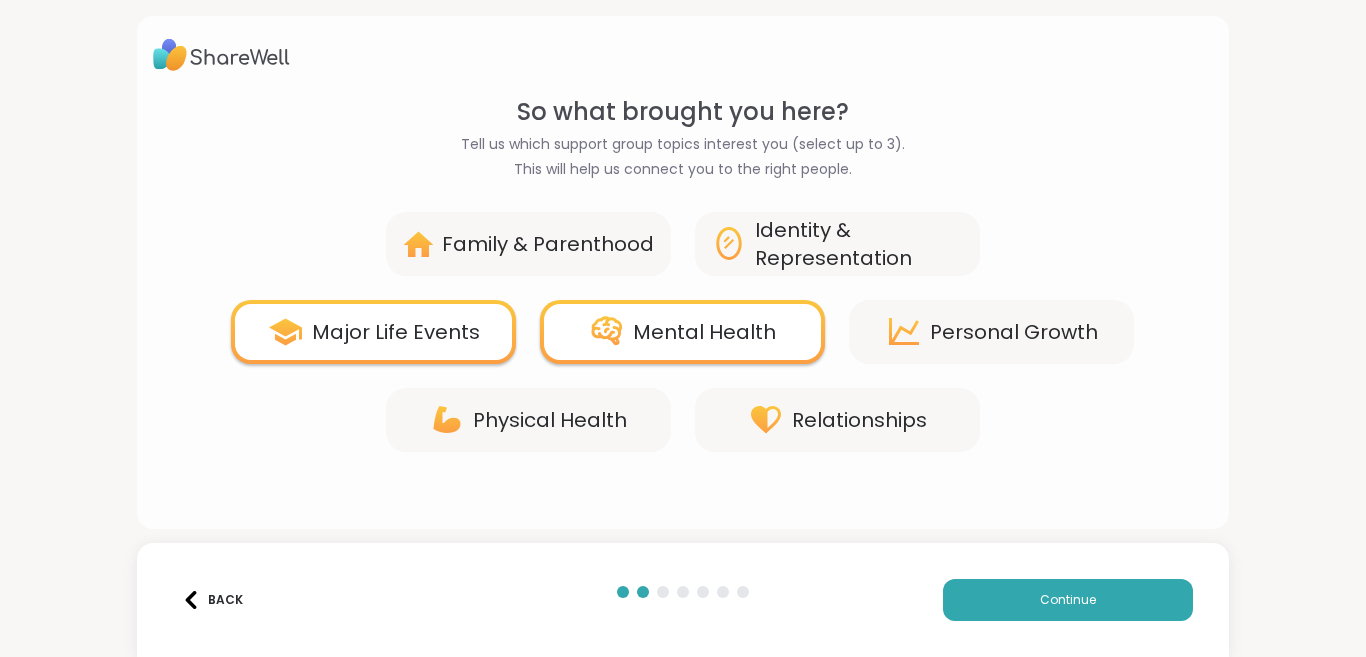 click on "Relationships" at bounding box center [859, 420] 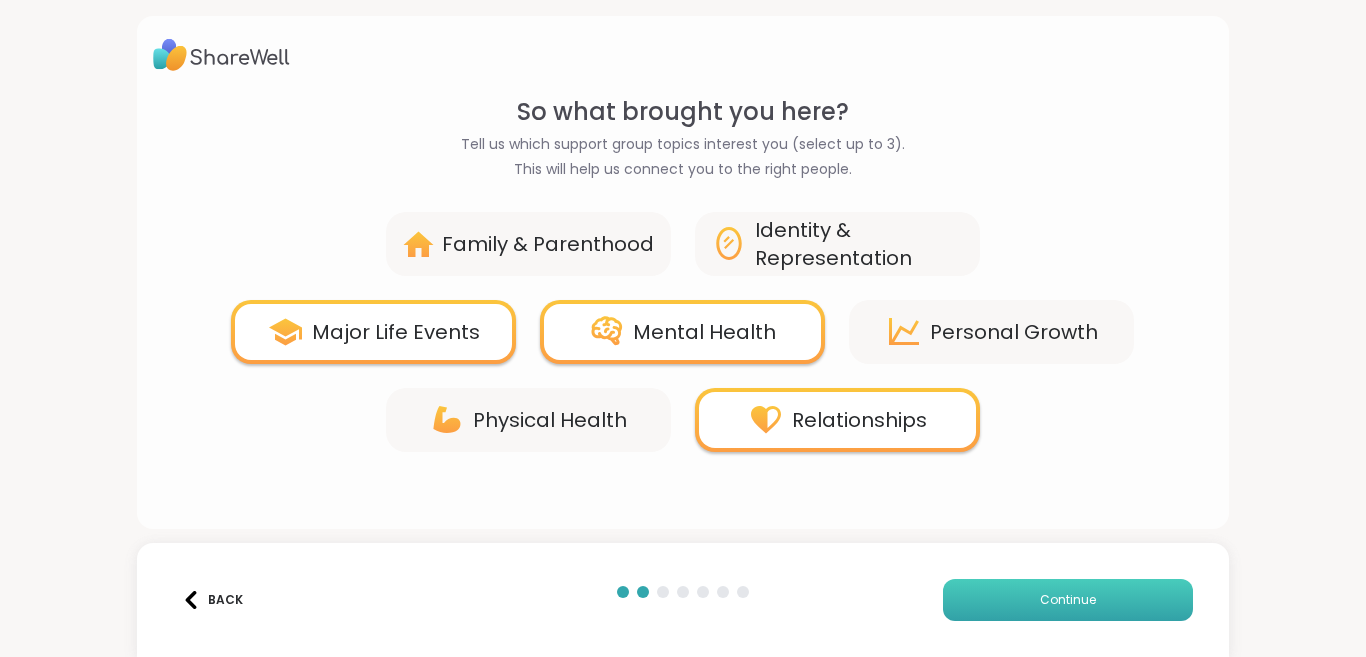 click on "Continue" at bounding box center [1068, 600] 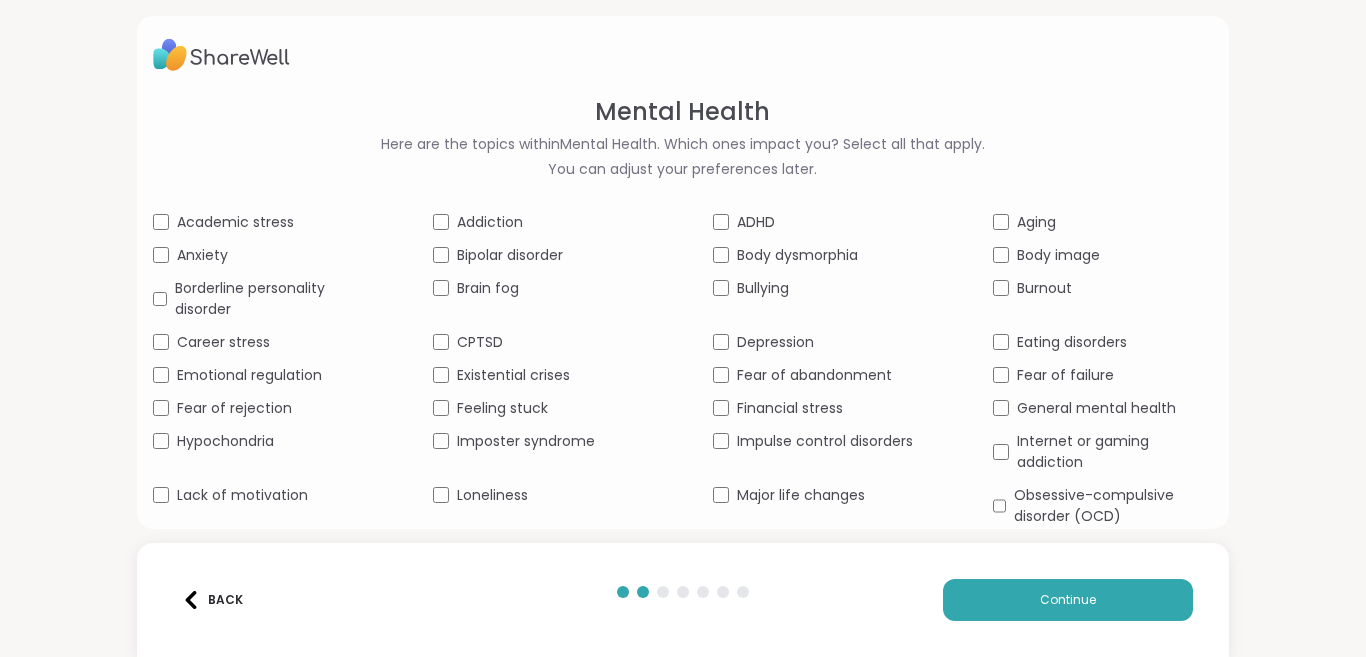 click on "Anxiety" at bounding box center (202, 255) 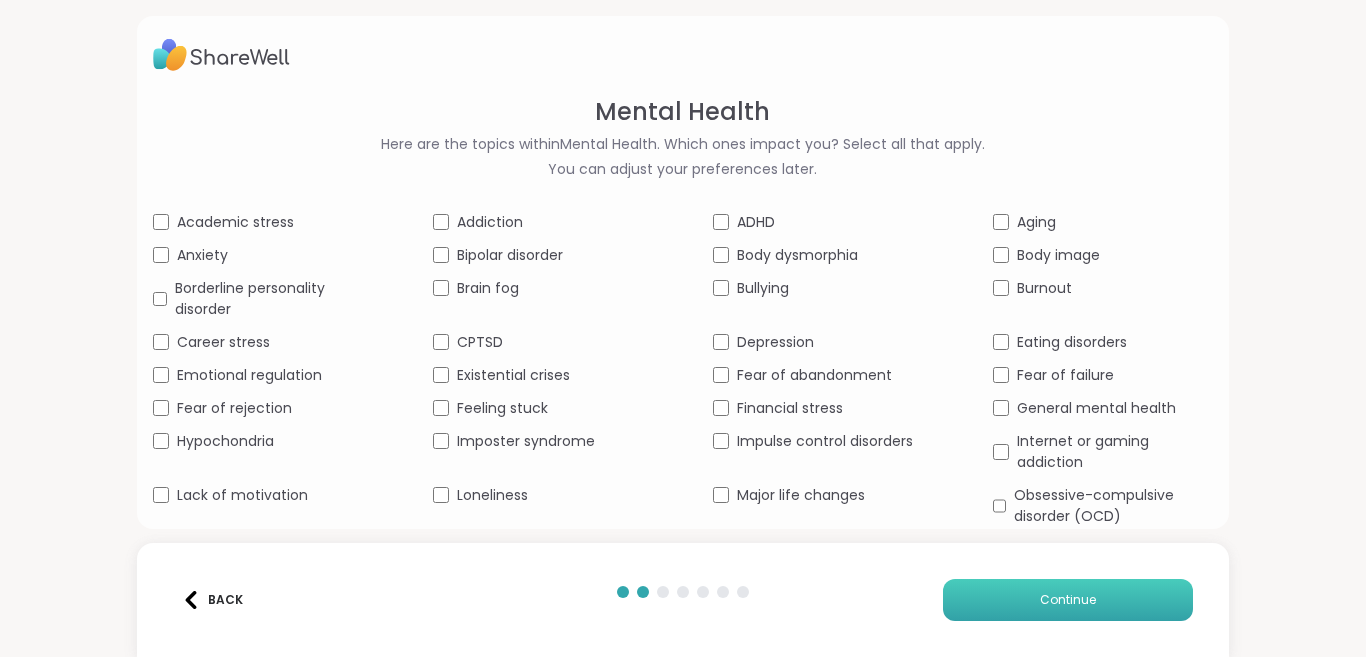 click on "Continue" at bounding box center (1068, 600) 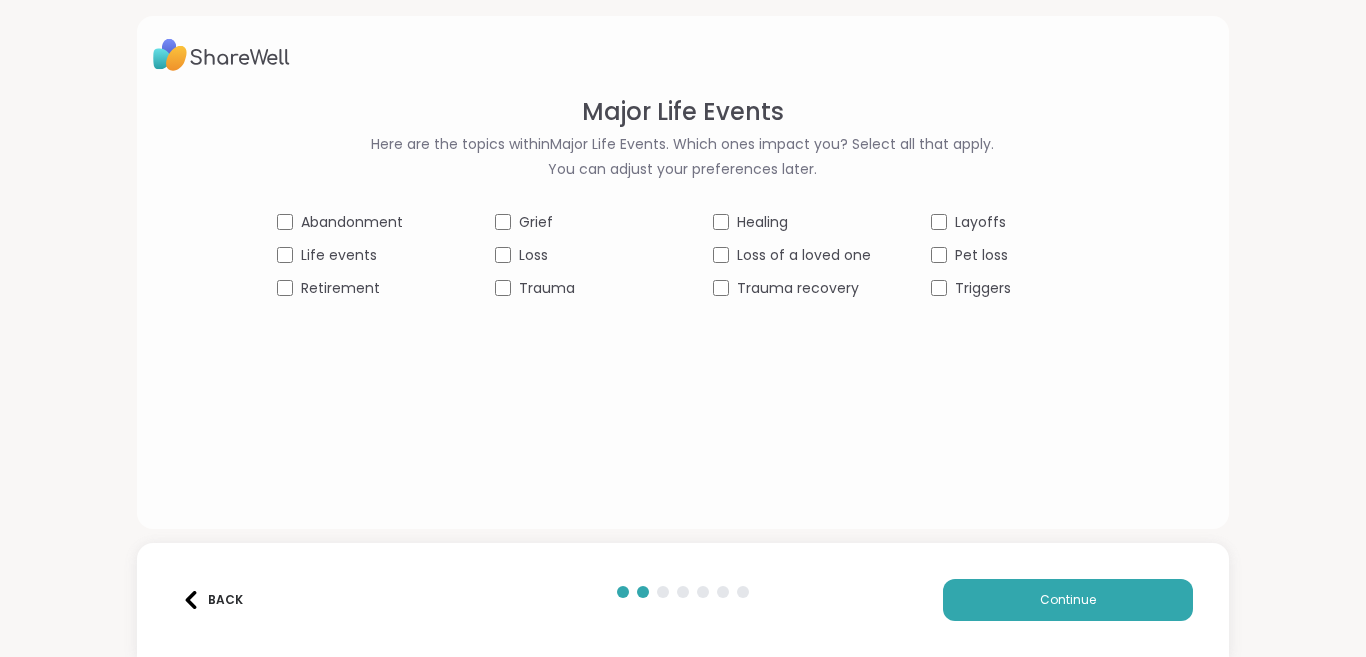 click on "Abandonment" at bounding box center [352, 222] 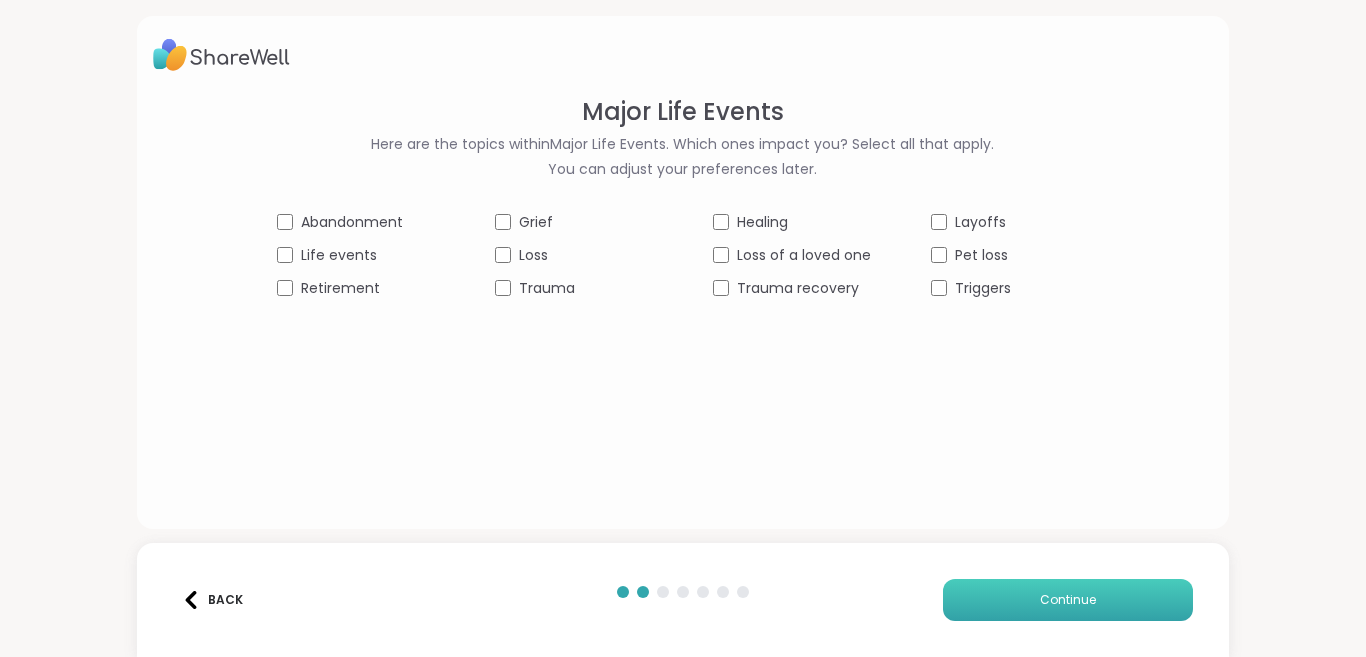 click on "Continue" at bounding box center [1068, 600] 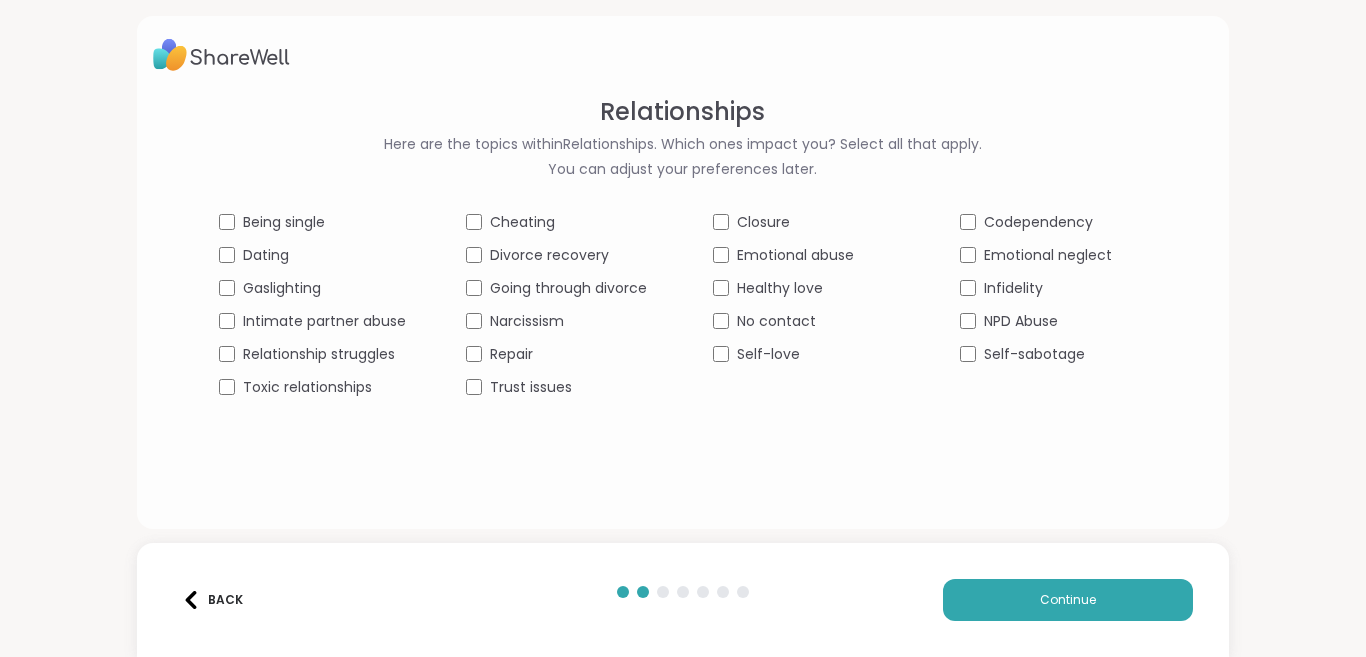 click on "Dating" at bounding box center [266, 255] 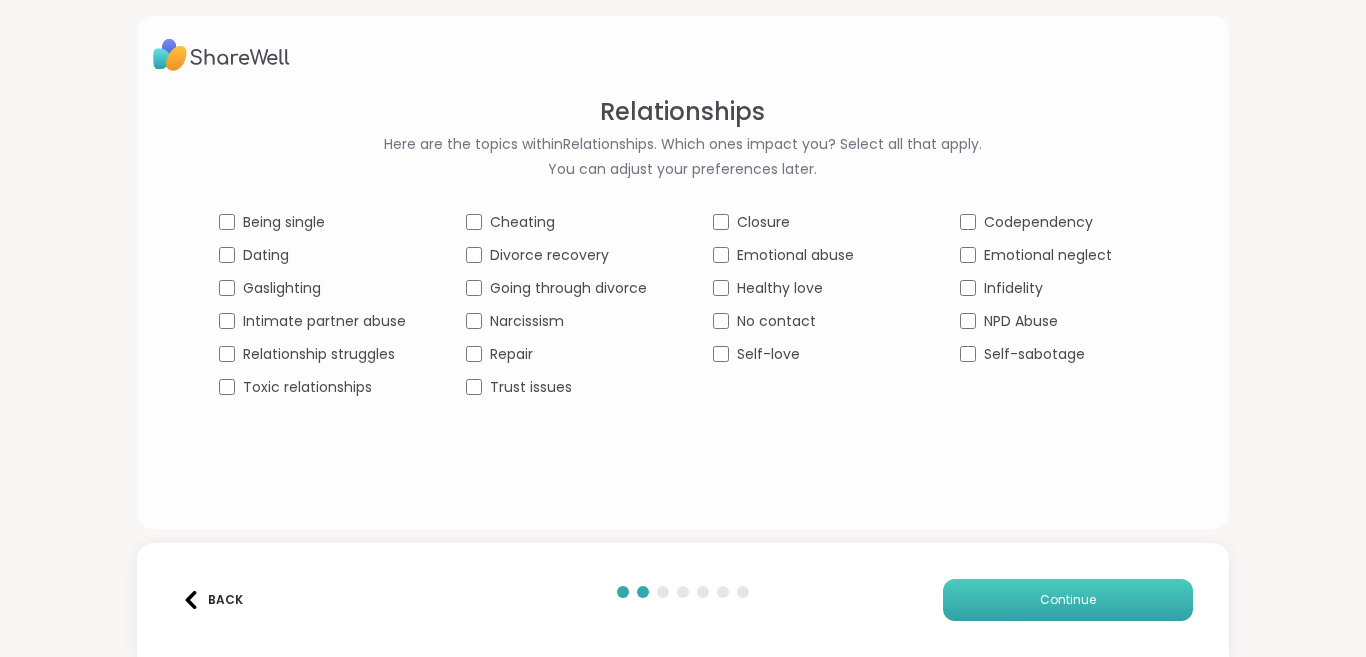 click on "Continue" at bounding box center (1068, 600) 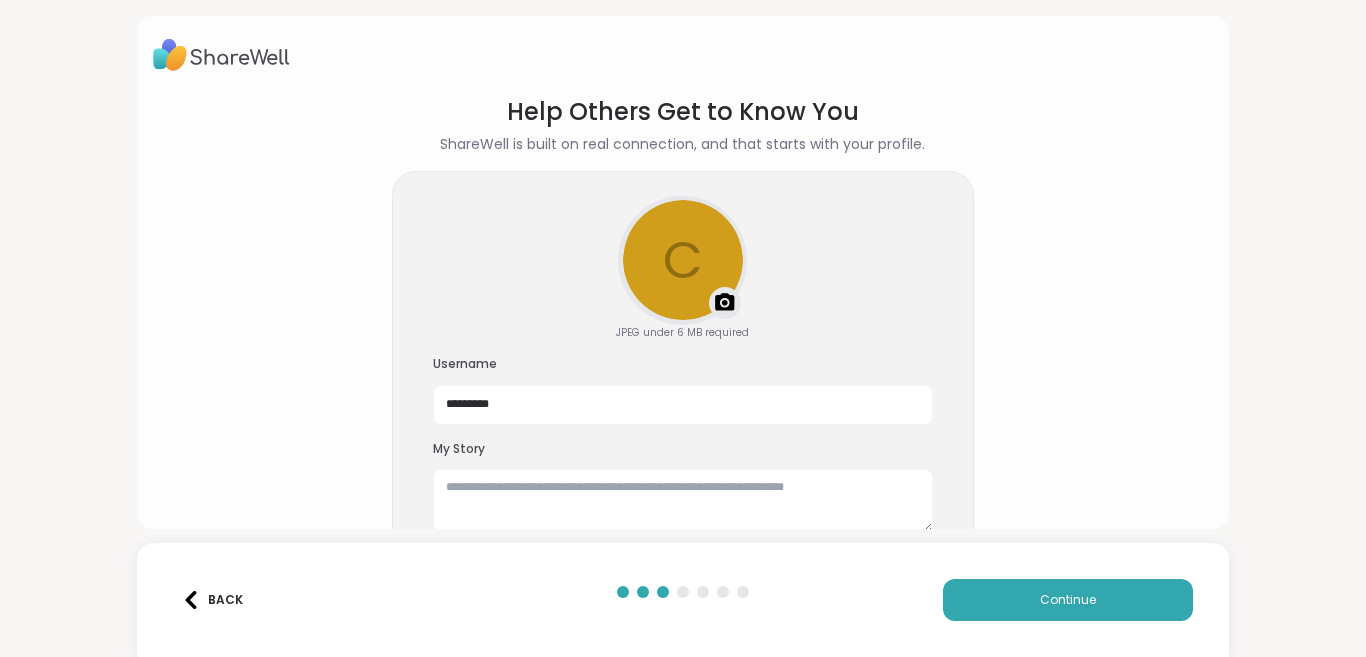 click on "Help Others Get to Know You ShareWell is built on real connection, and that starts with your profile. c Upload a profile photo JPEG under 6 MB required Username   ********* My Story   You can skip this step and update your profile anytime in Settings." at bounding box center (683, 334) 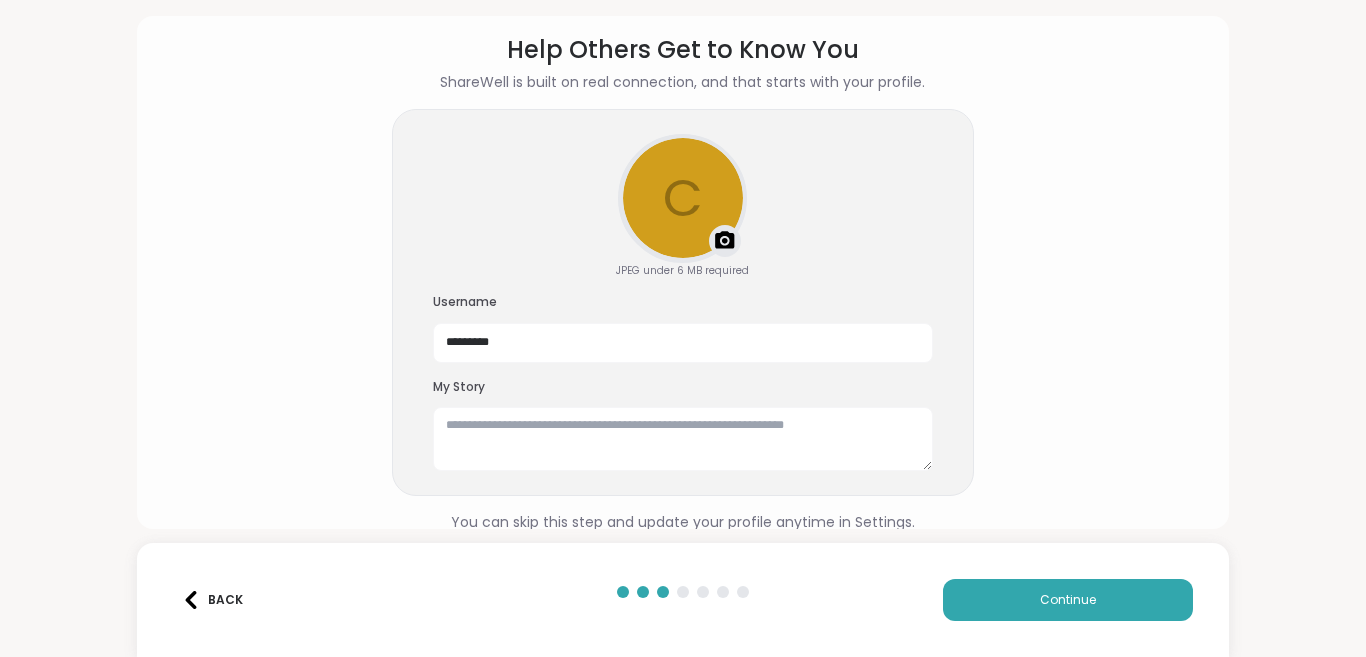 scroll, scrollTop: 66, scrollLeft: 0, axis: vertical 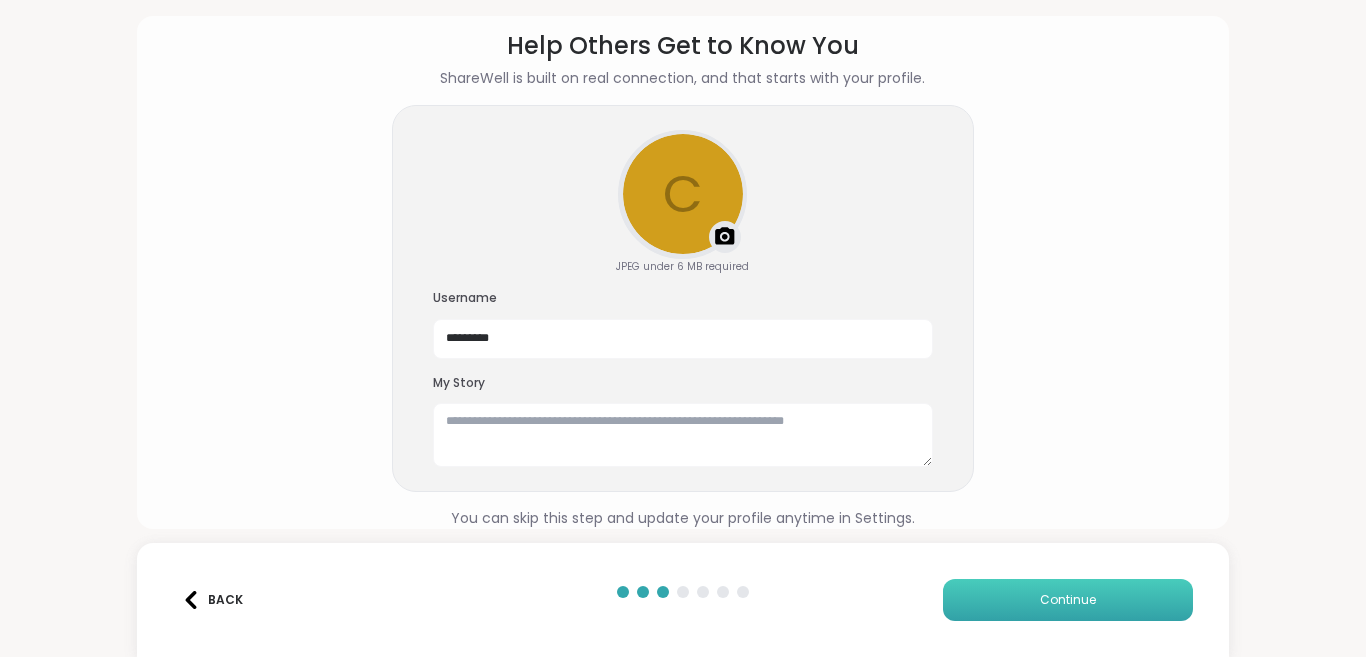 click on "Continue" at bounding box center (1068, 600) 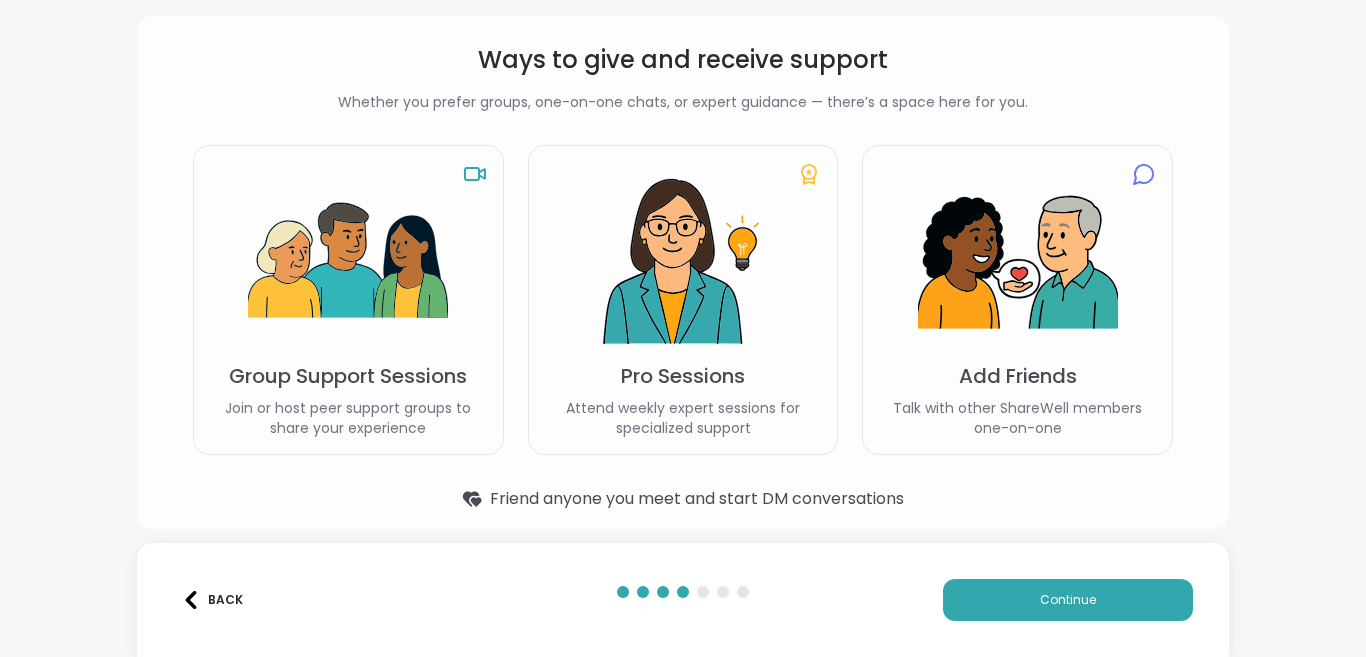 click at bounding box center [348, 262] 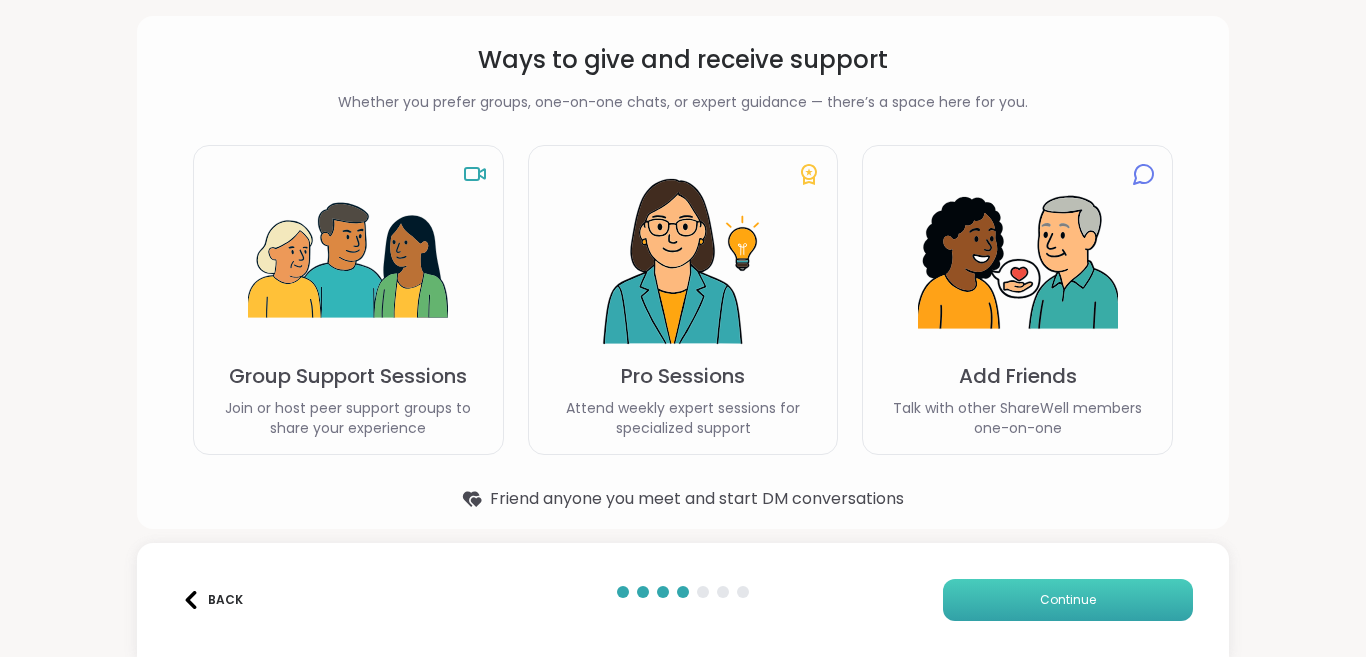 click on "Continue" at bounding box center [1068, 600] 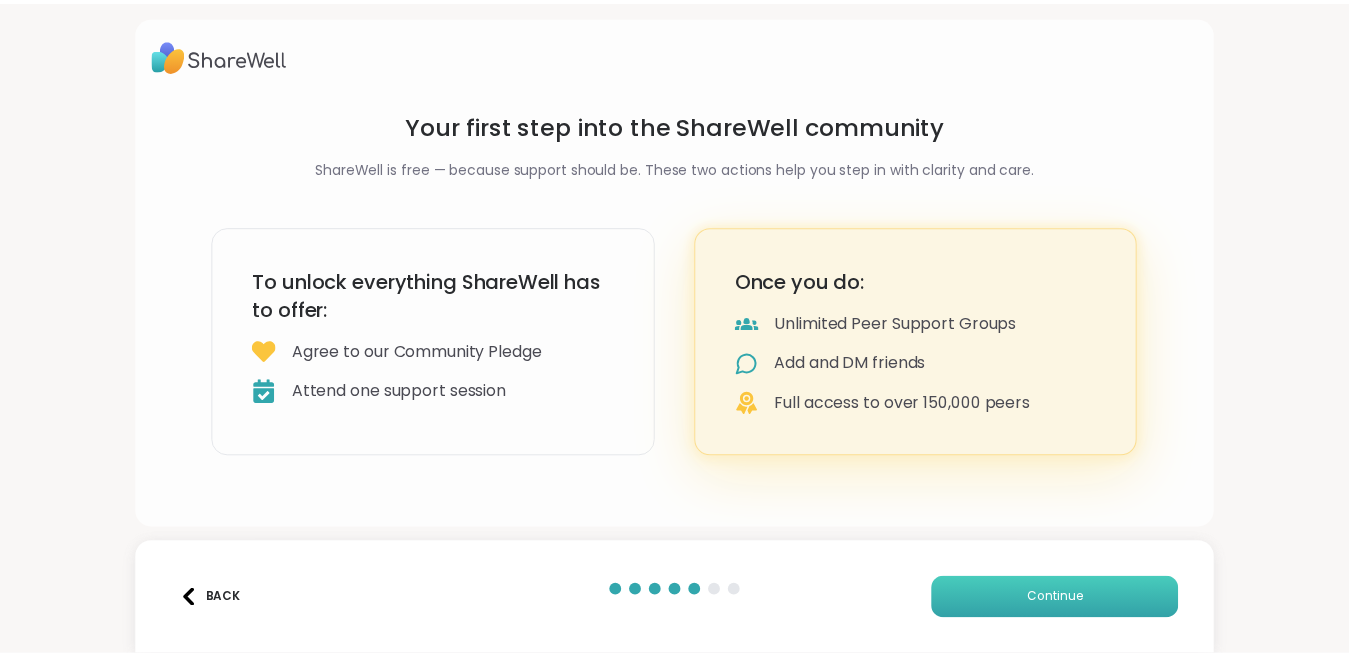 scroll, scrollTop: 0, scrollLeft: 0, axis: both 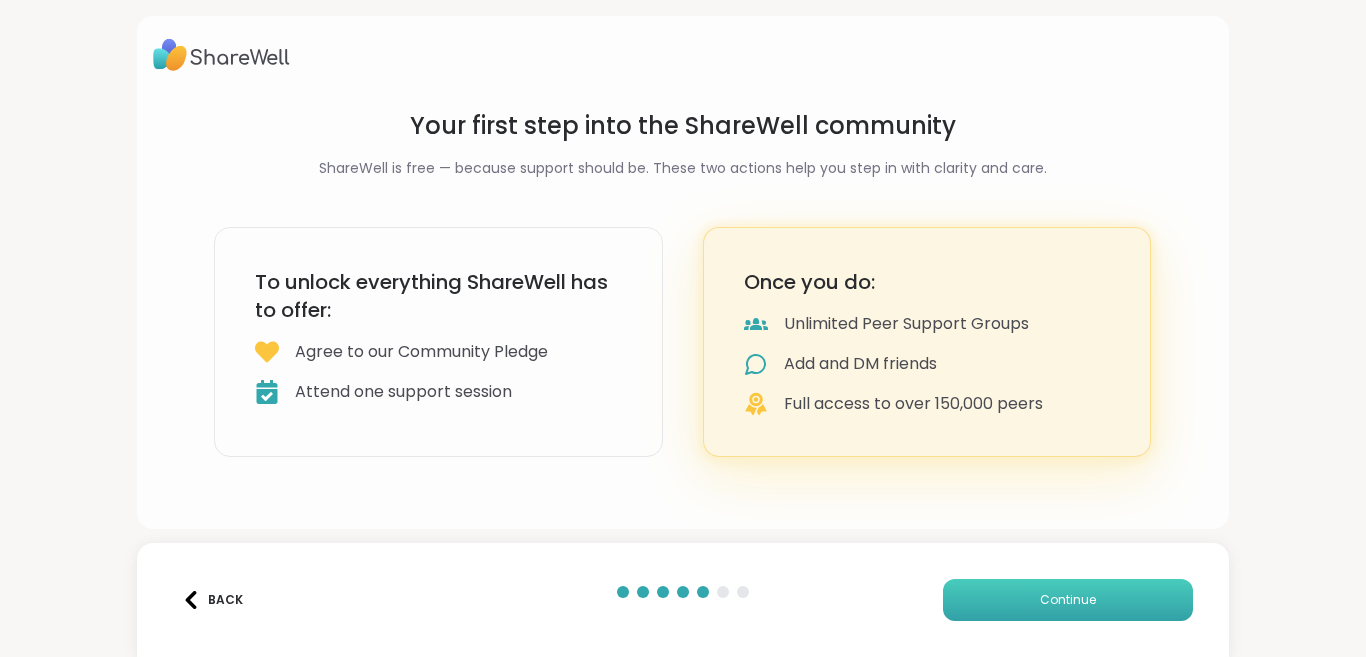 click on "Continue" at bounding box center [1068, 600] 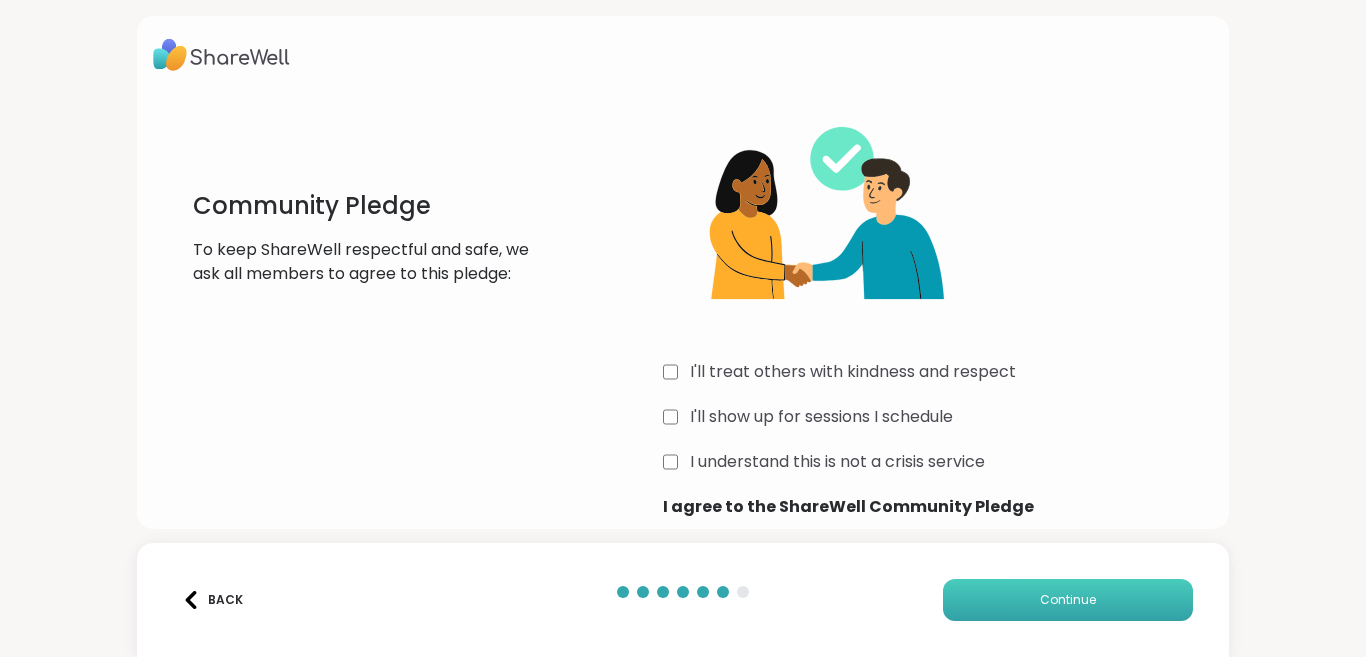 click on "Continue" at bounding box center [1068, 600] 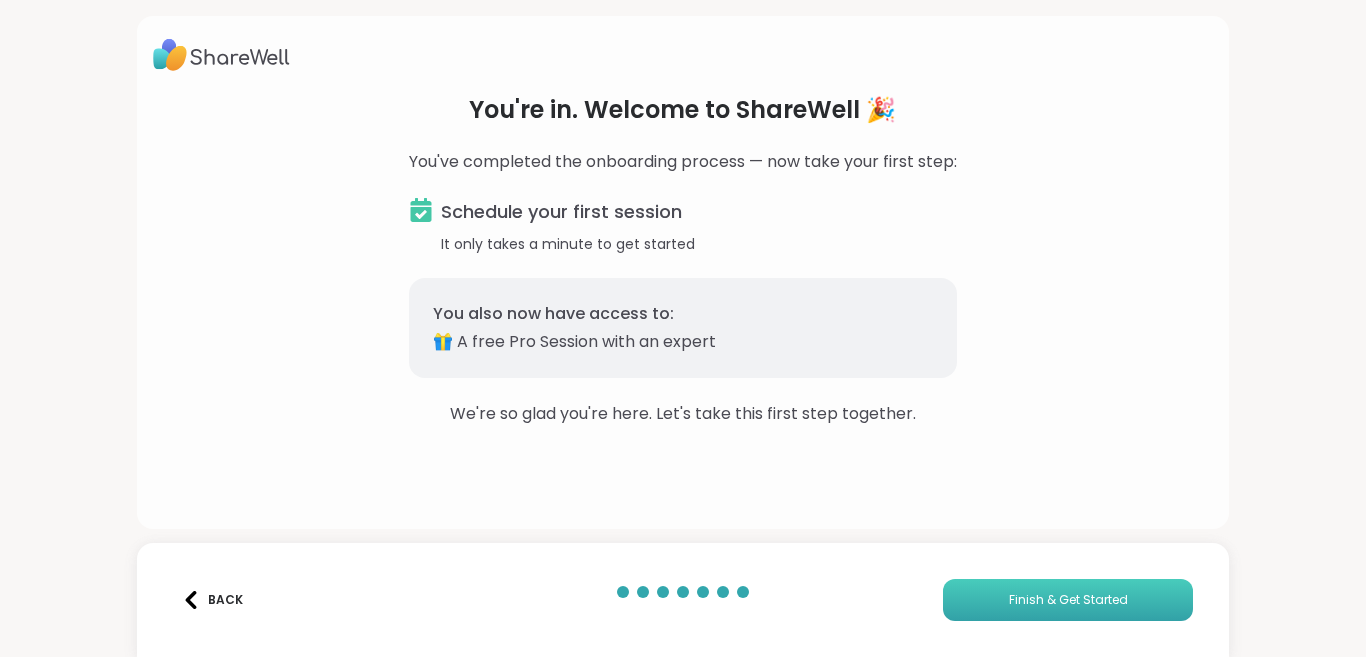 click on "Finish & Get Started" at bounding box center (1068, 600) 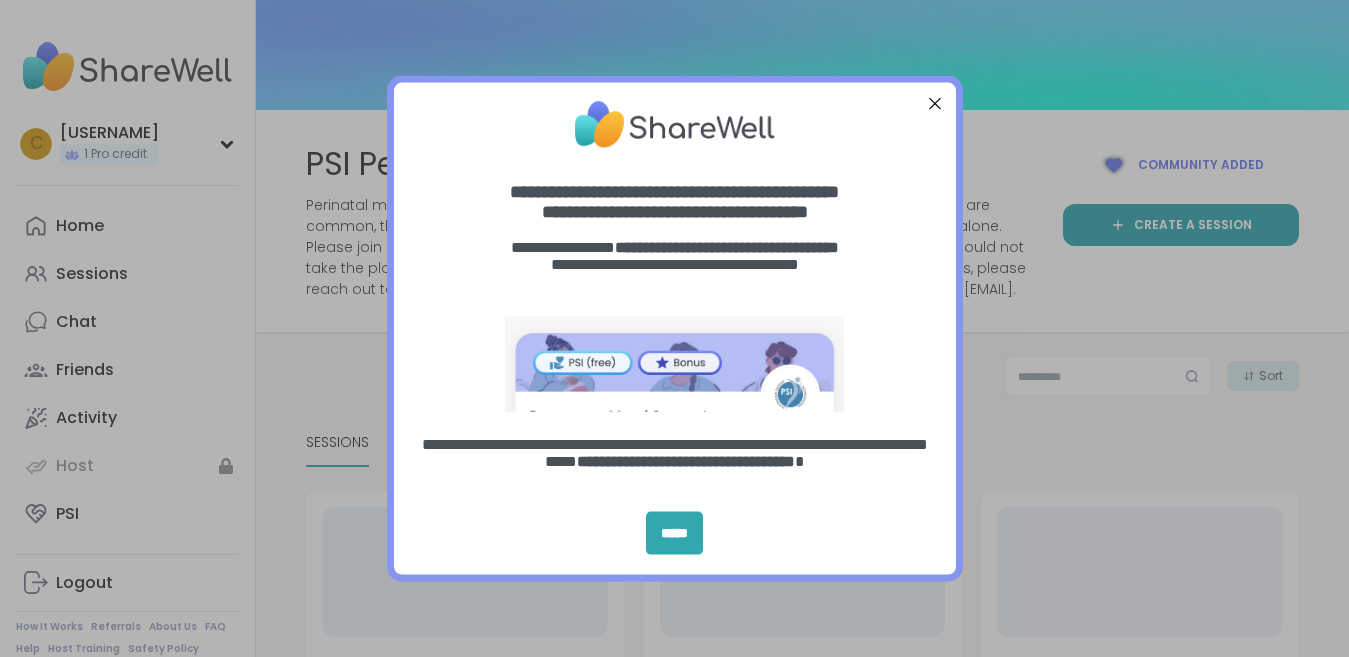 scroll, scrollTop: 0, scrollLeft: 0, axis: both 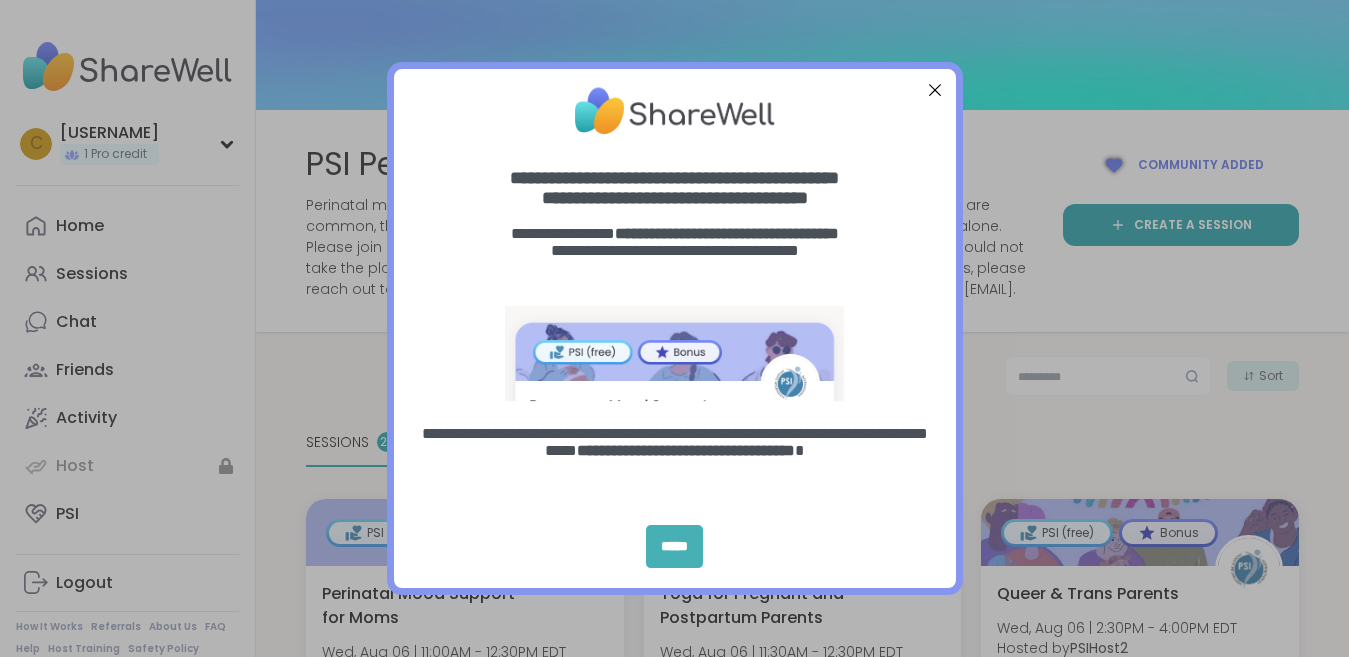 click on "*****" at bounding box center (674, 546) 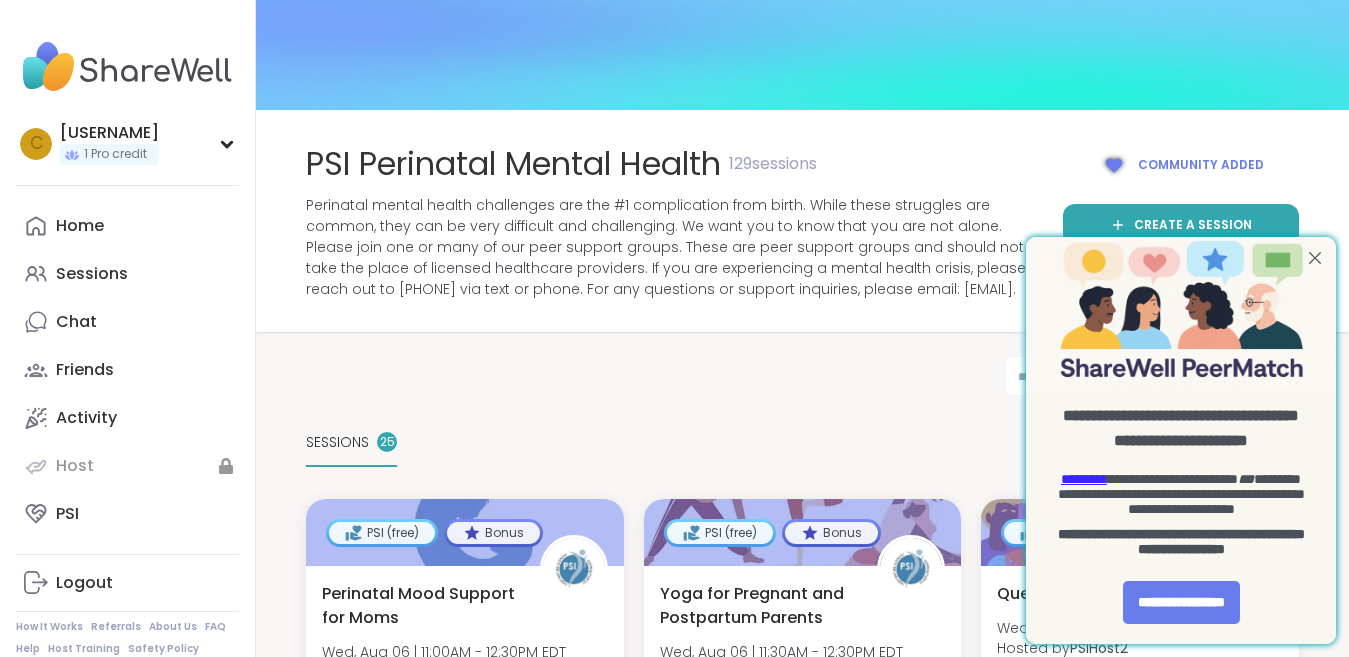 scroll, scrollTop: 0, scrollLeft: 0, axis: both 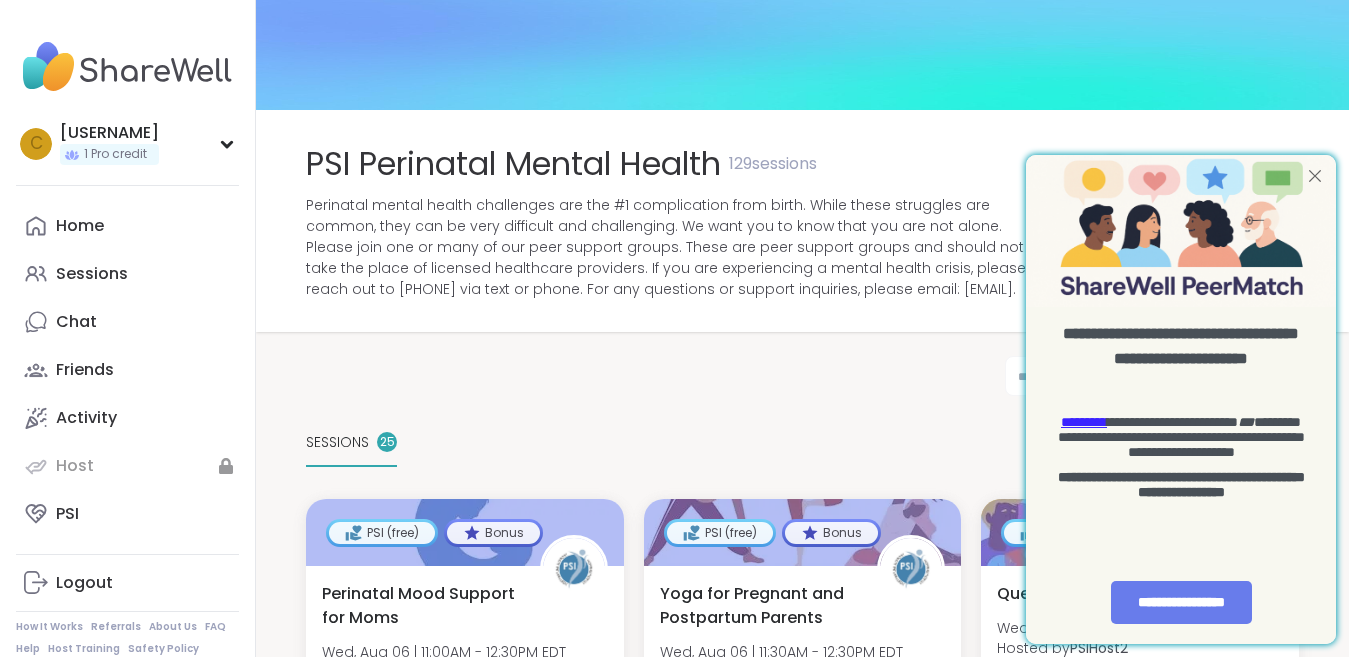 click at bounding box center [1315, 176] 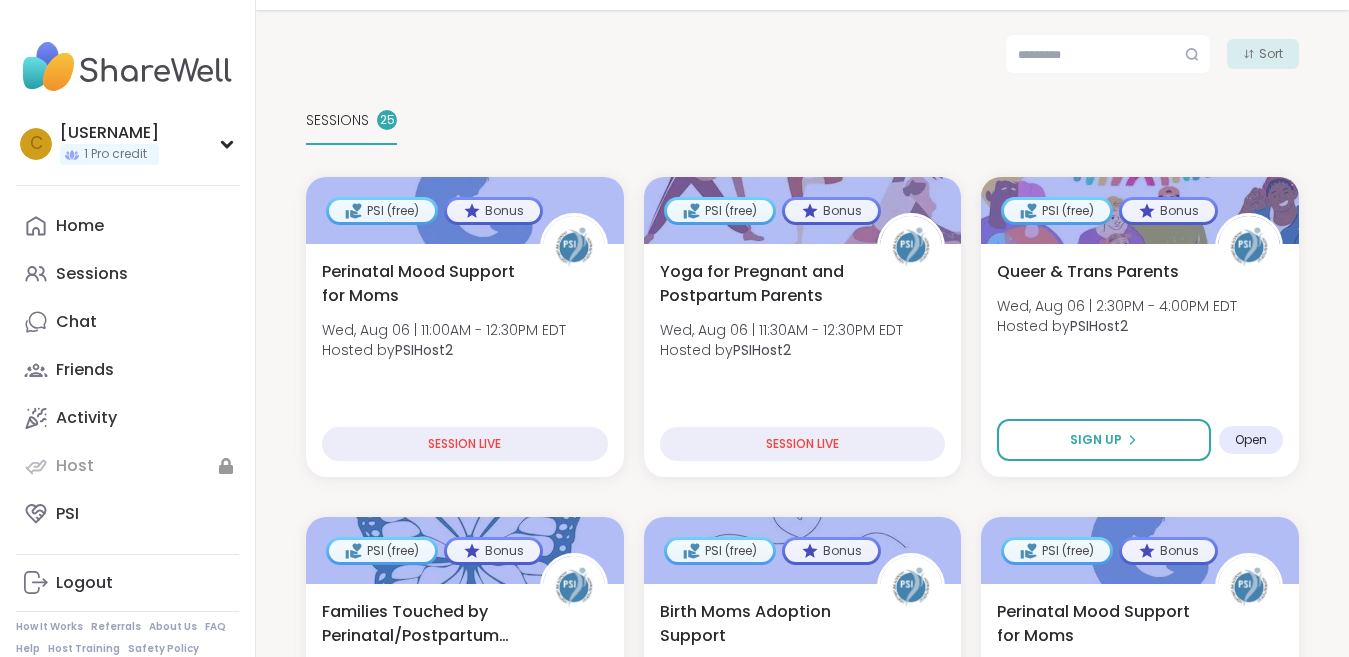 scroll, scrollTop: 345, scrollLeft: 0, axis: vertical 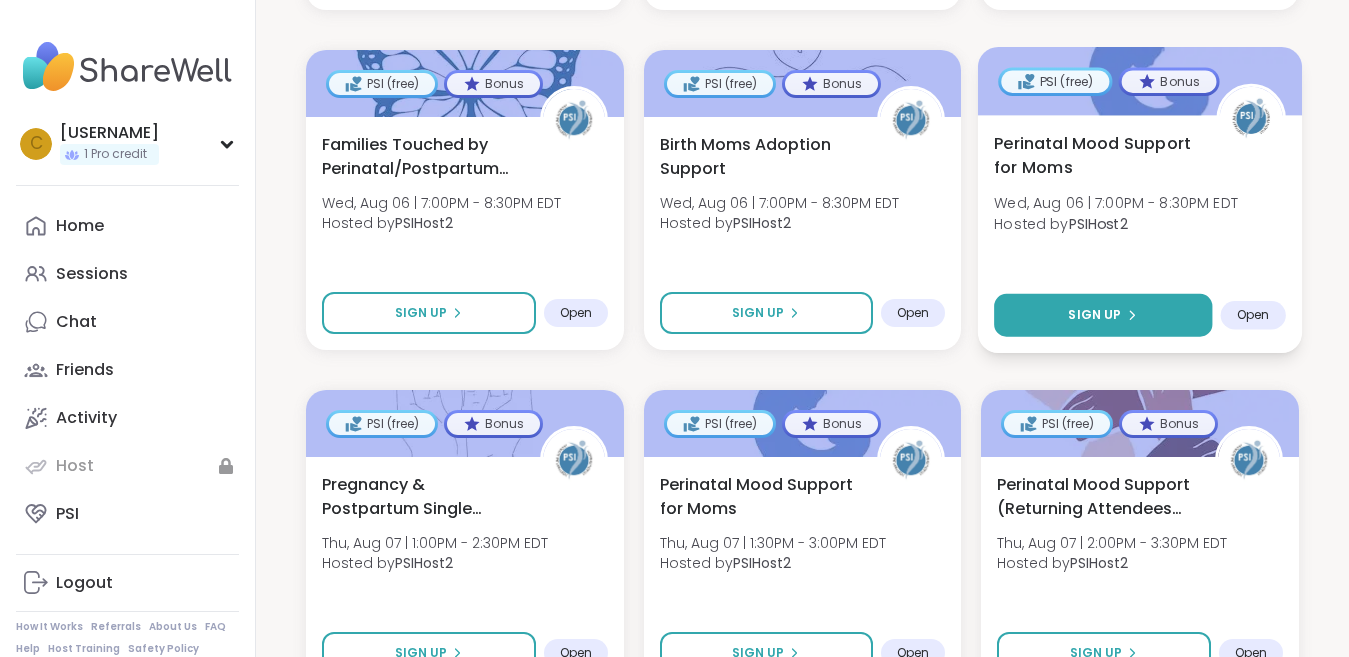 click on "Sign Up" at bounding box center [1095, 315] 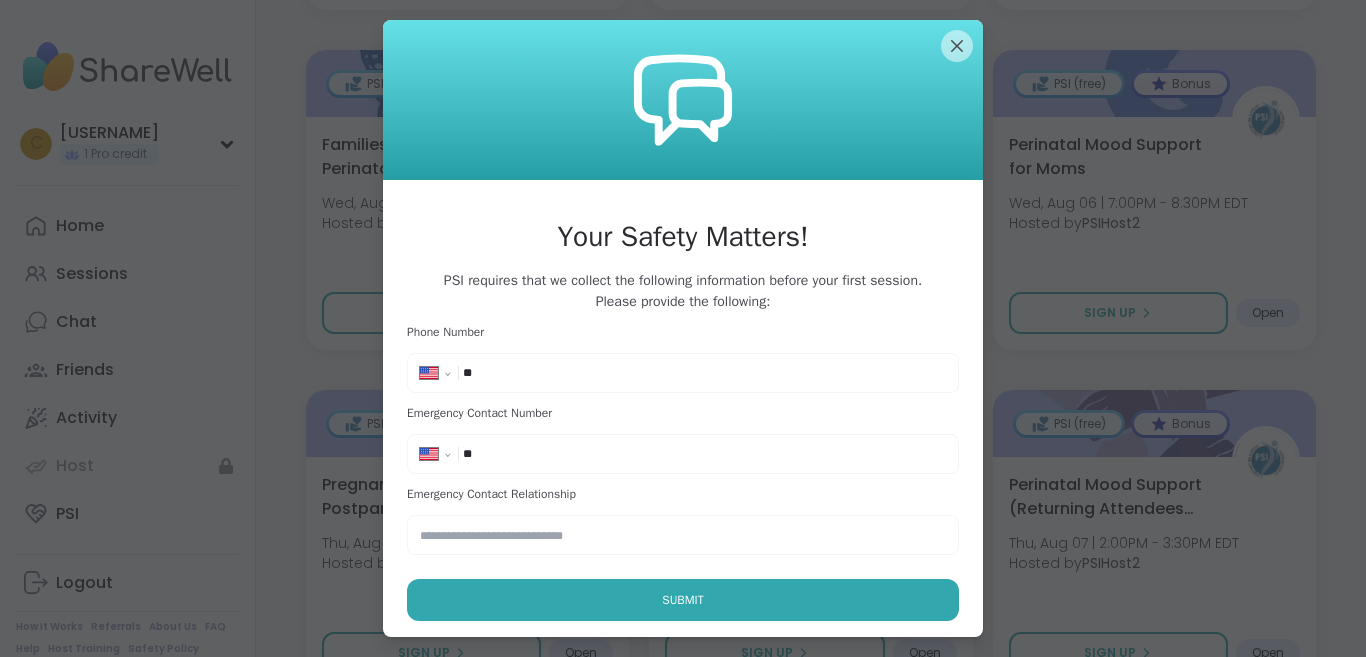 click on "**********" at bounding box center [683, 358] 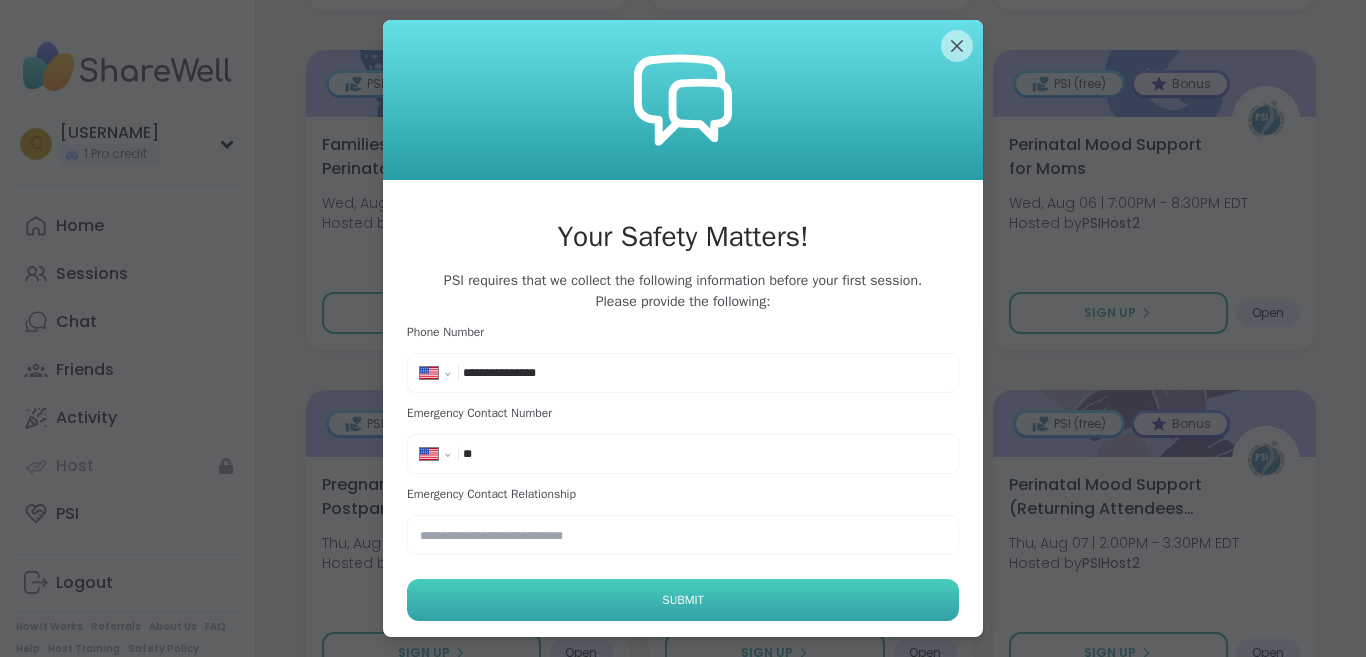 type on "**********" 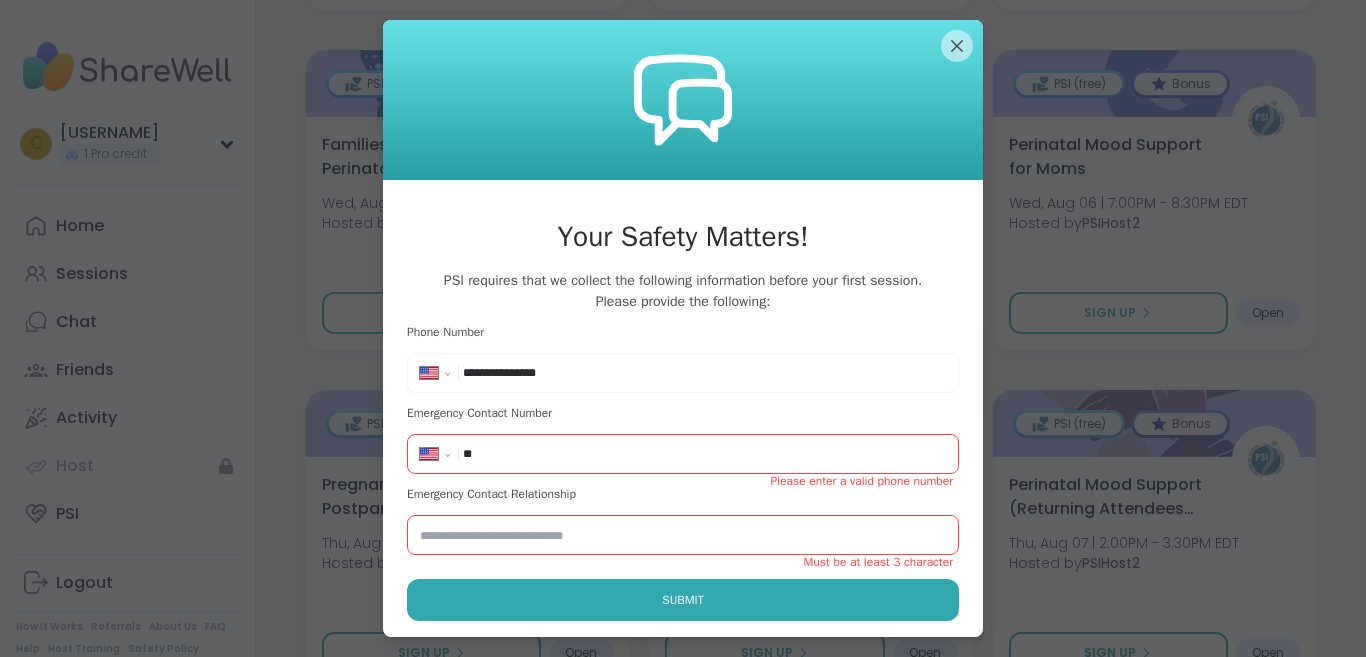 click on "**********" at bounding box center (683, 454) 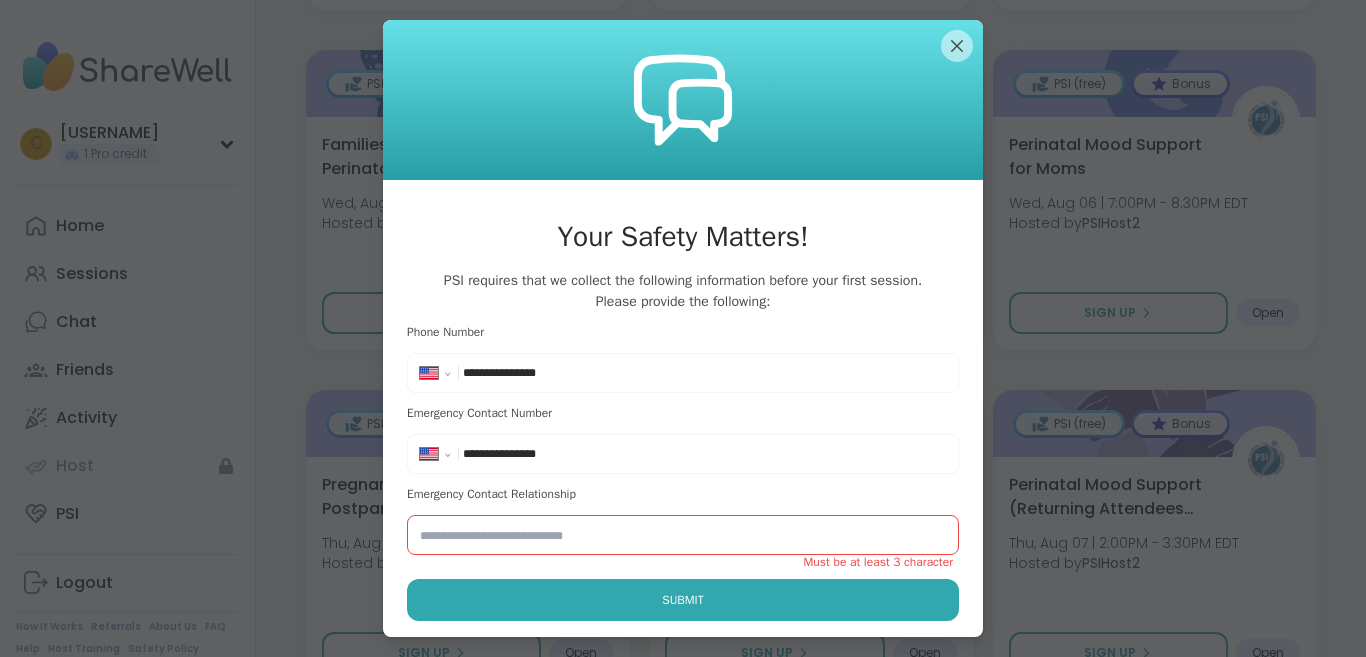type on "**********" 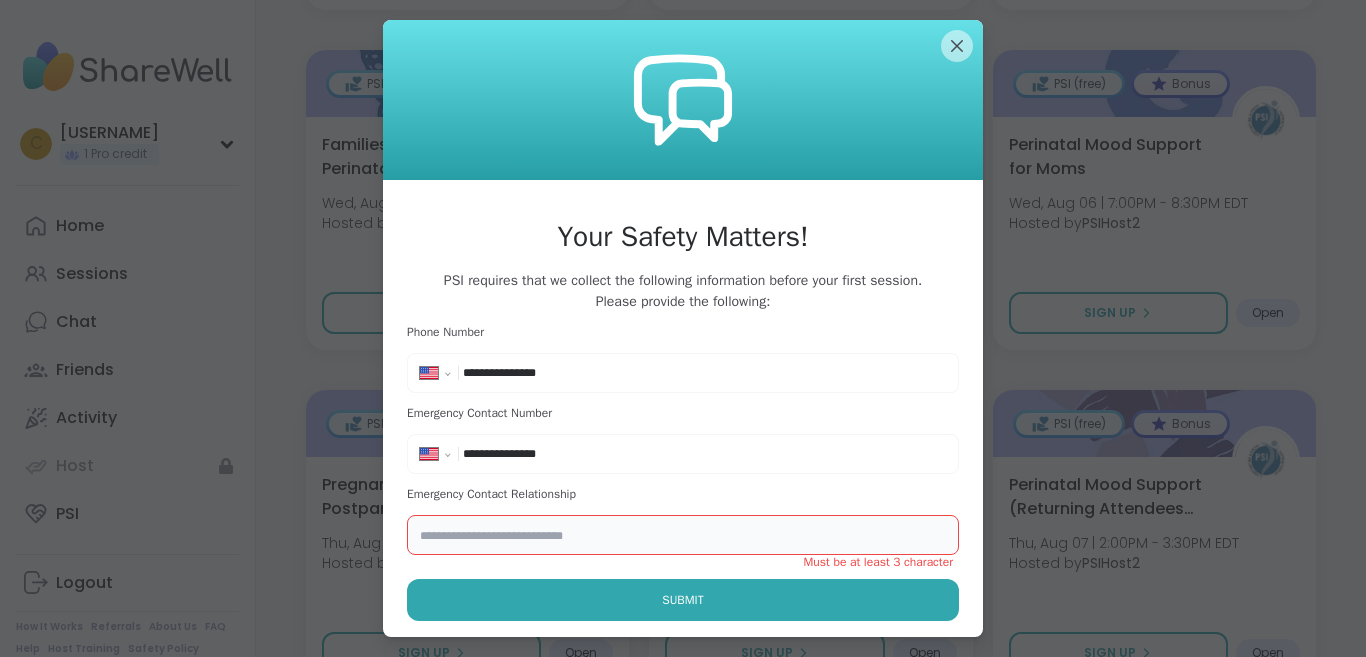 click at bounding box center [683, 535] 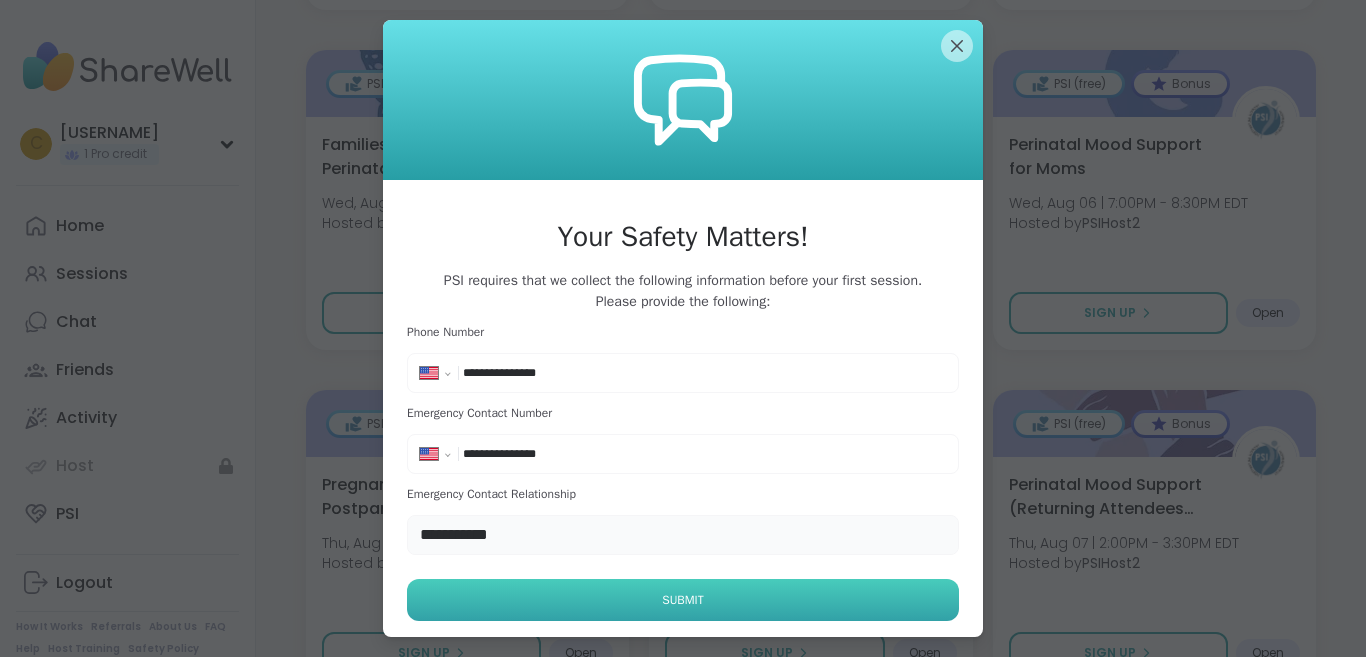 type on "**********" 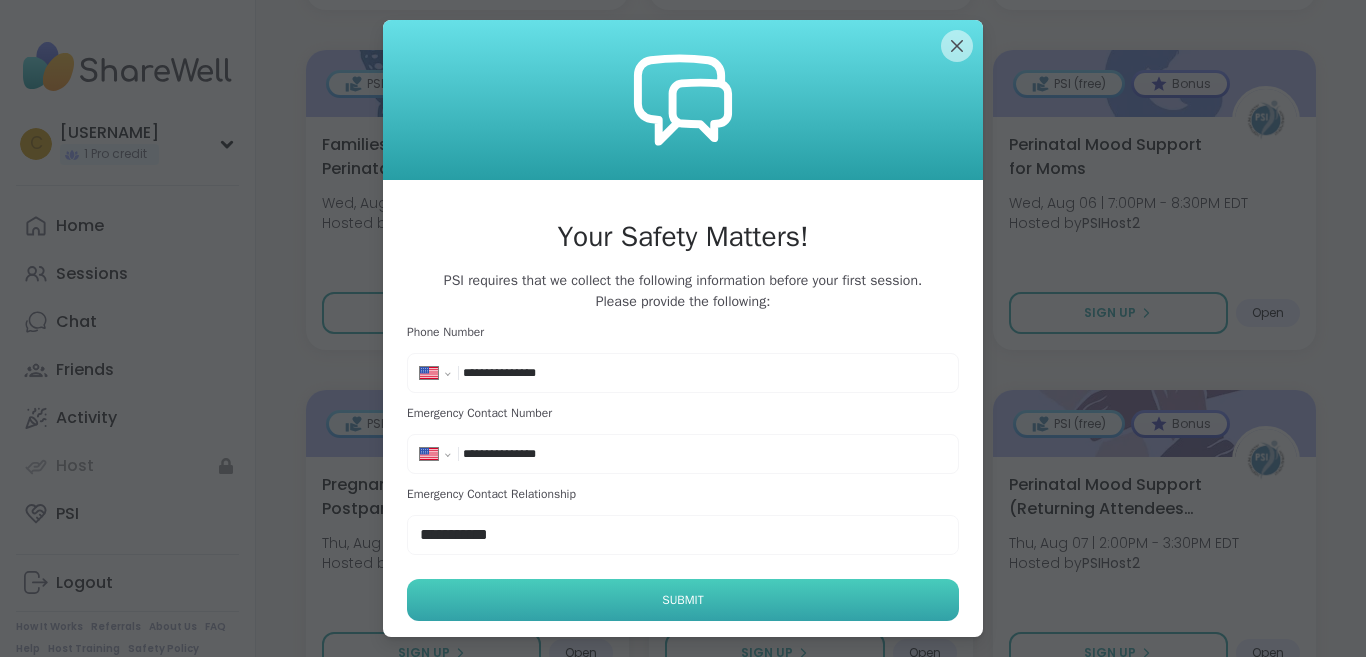 click on "Submit" at bounding box center [682, 600] 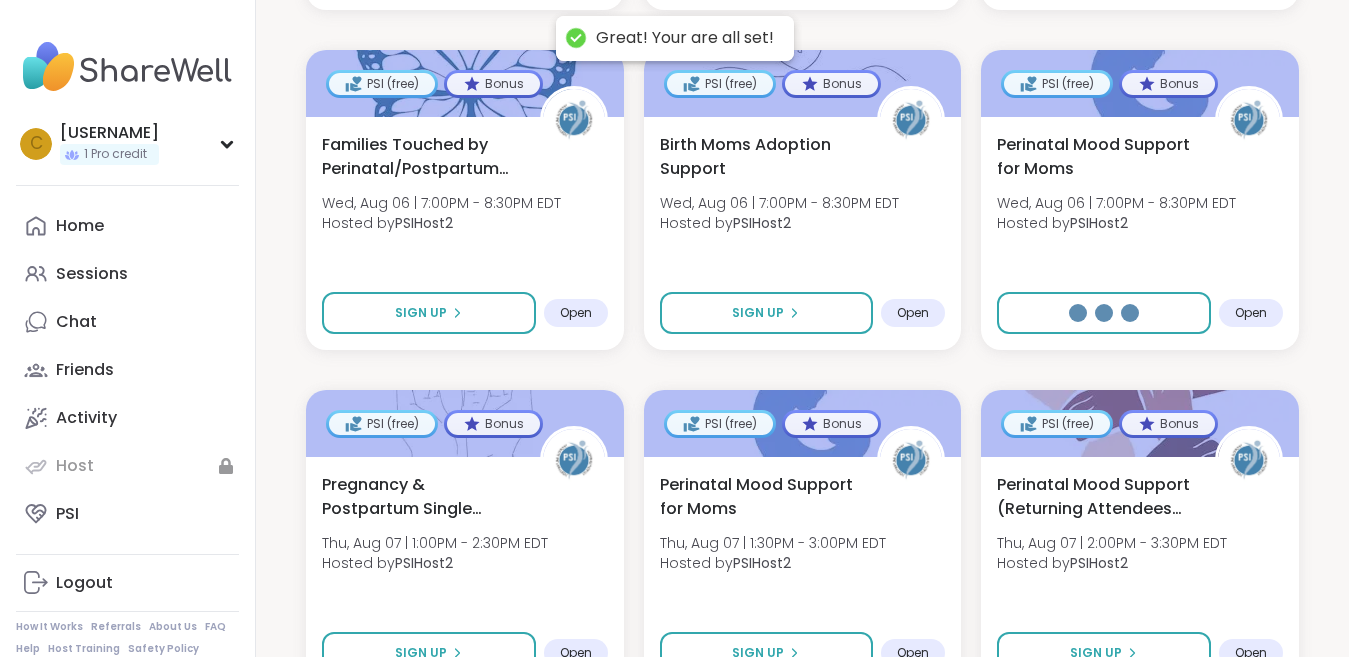select on "**" 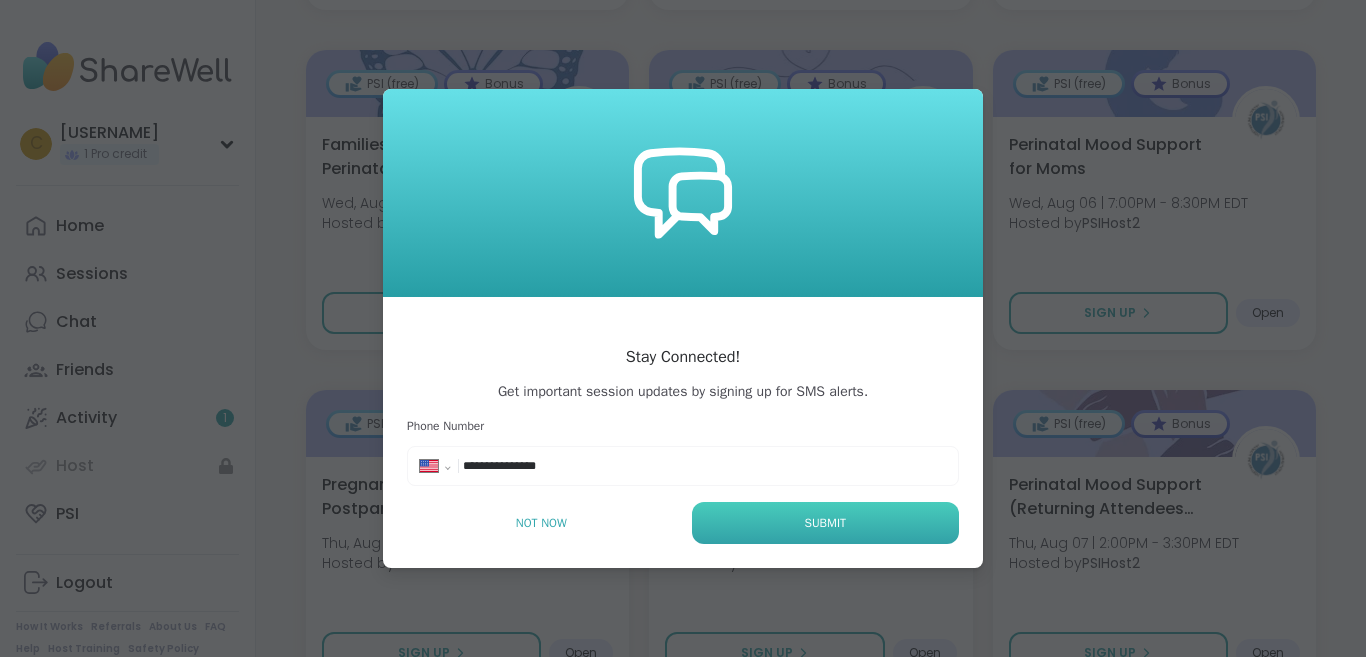 click on "Submit" at bounding box center [825, 523] 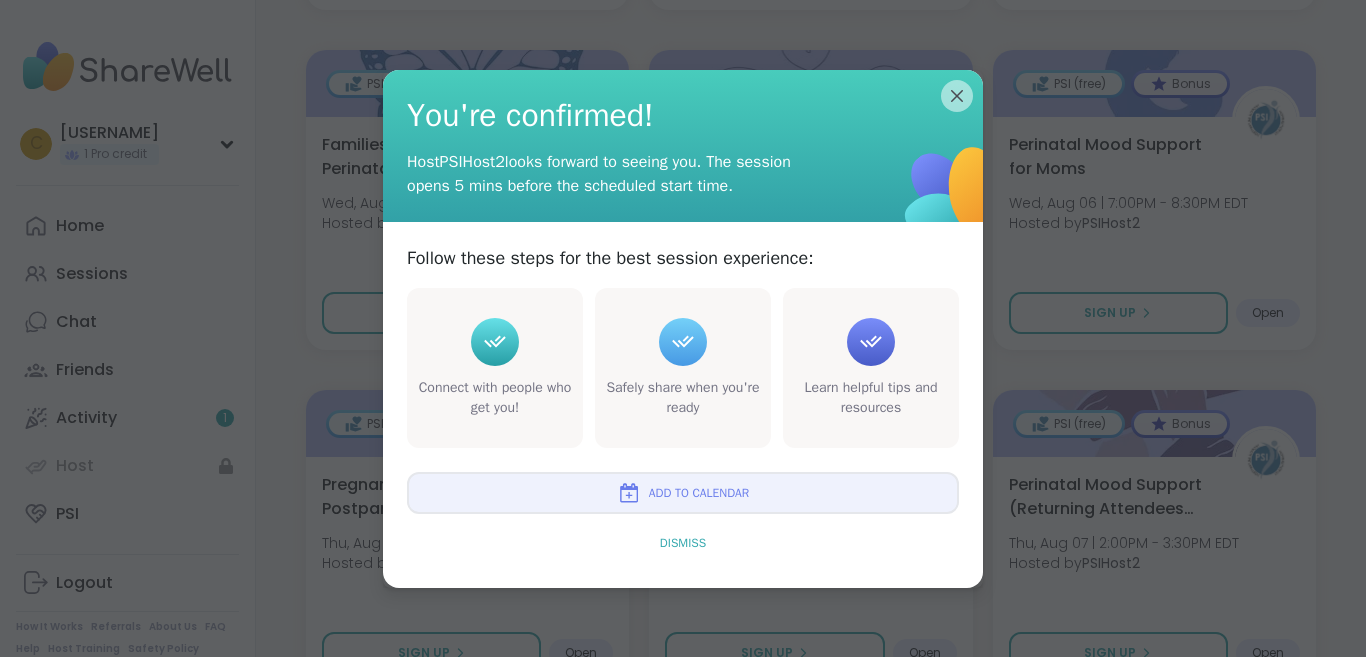 click on "Dismiss" at bounding box center [683, 543] 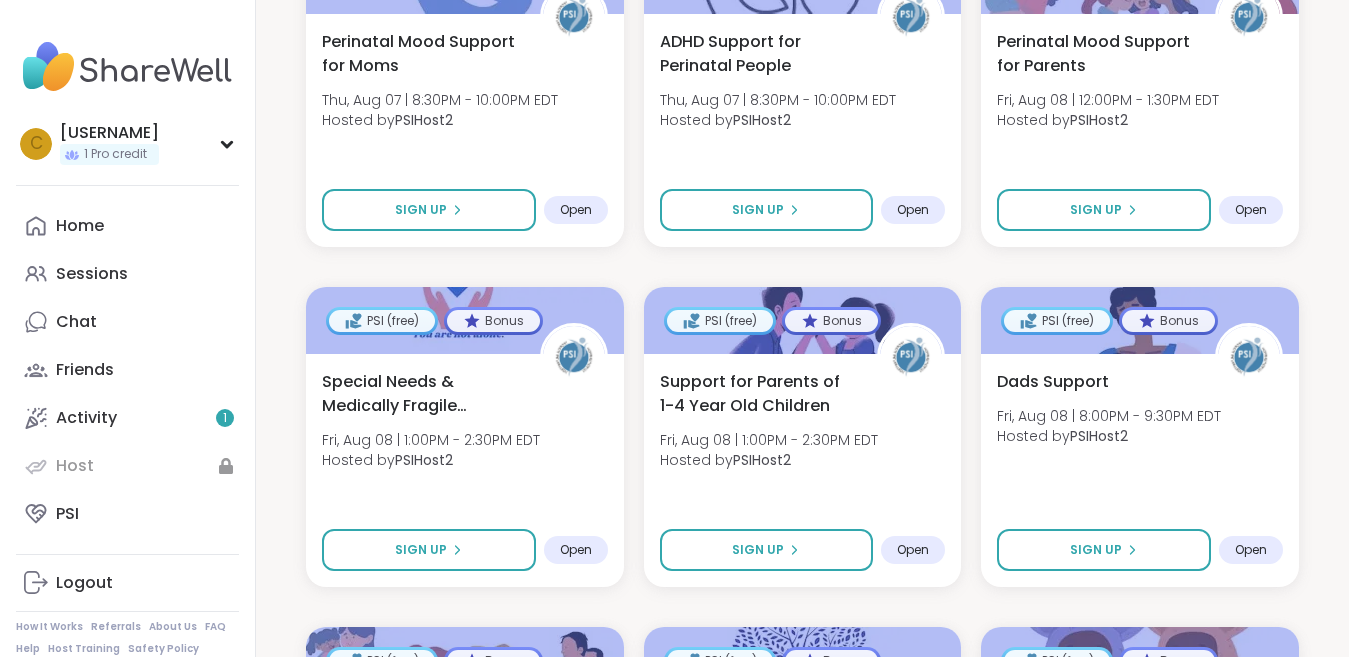 scroll, scrollTop: 1924, scrollLeft: 0, axis: vertical 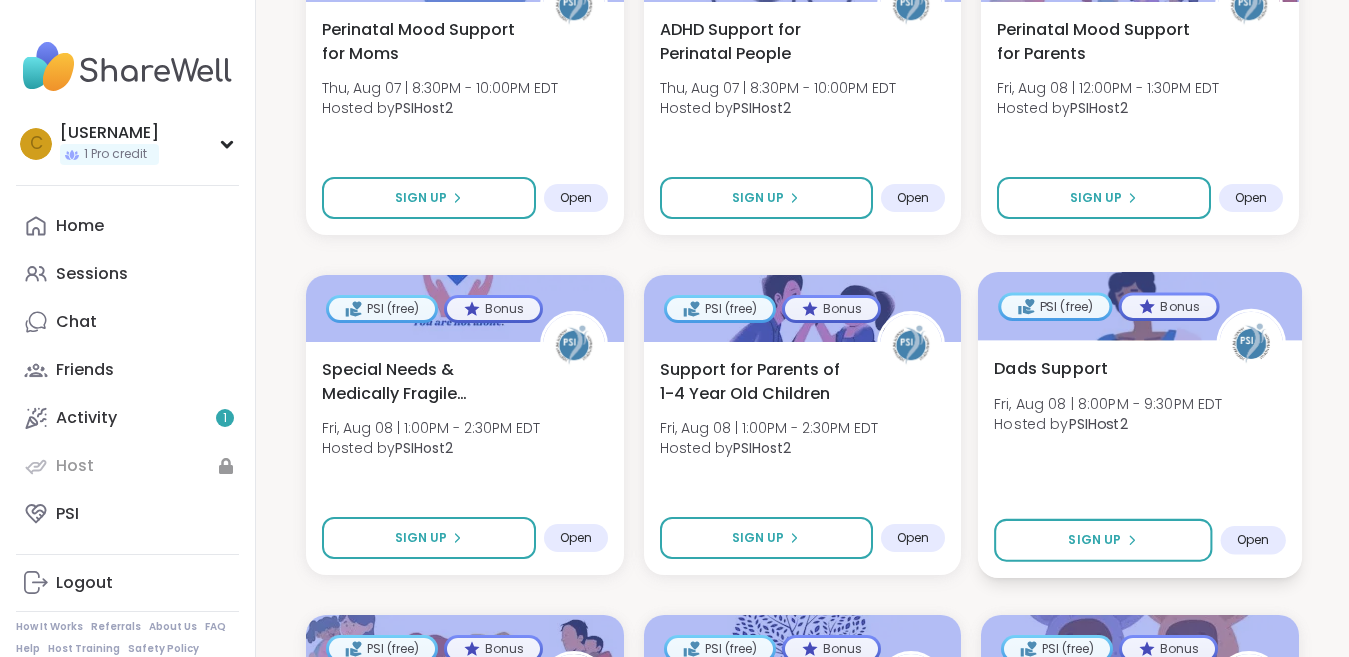 drag, startPoint x: 1302, startPoint y: 449, endPoint x: 1170, endPoint y: 477, distance: 134.93703 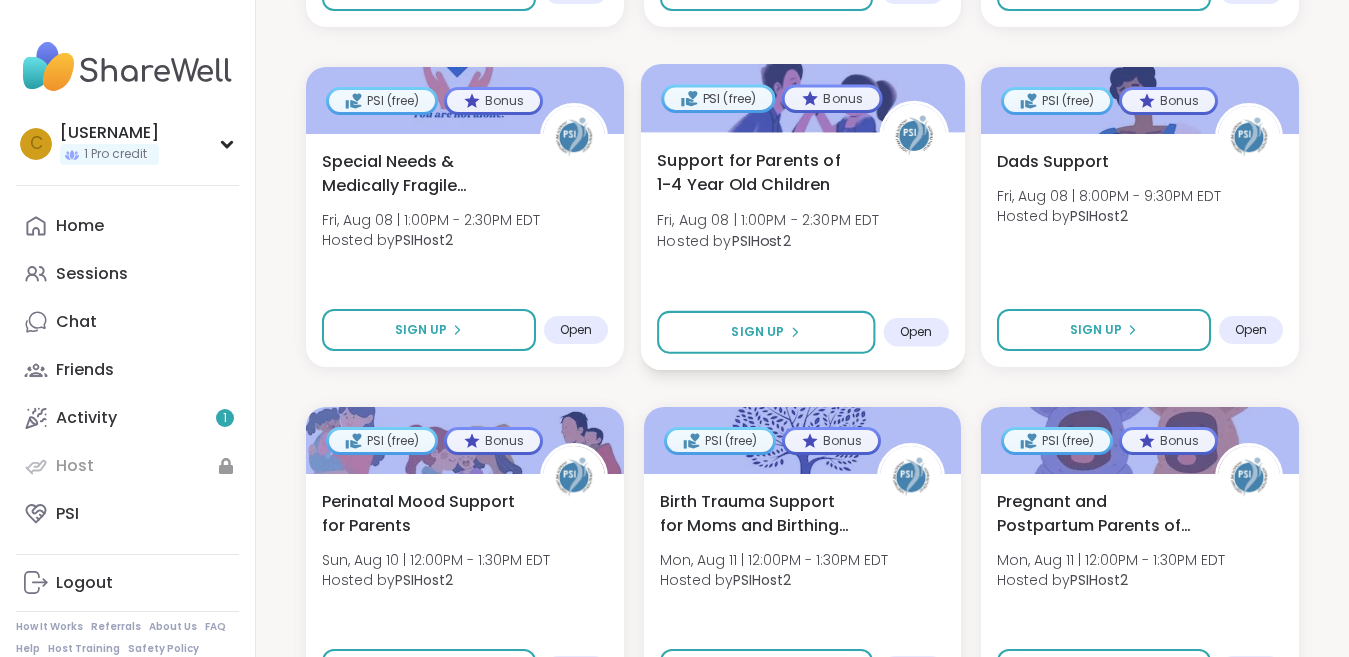 scroll, scrollTop: 2124, scrollLeft: 0, axis: vertical 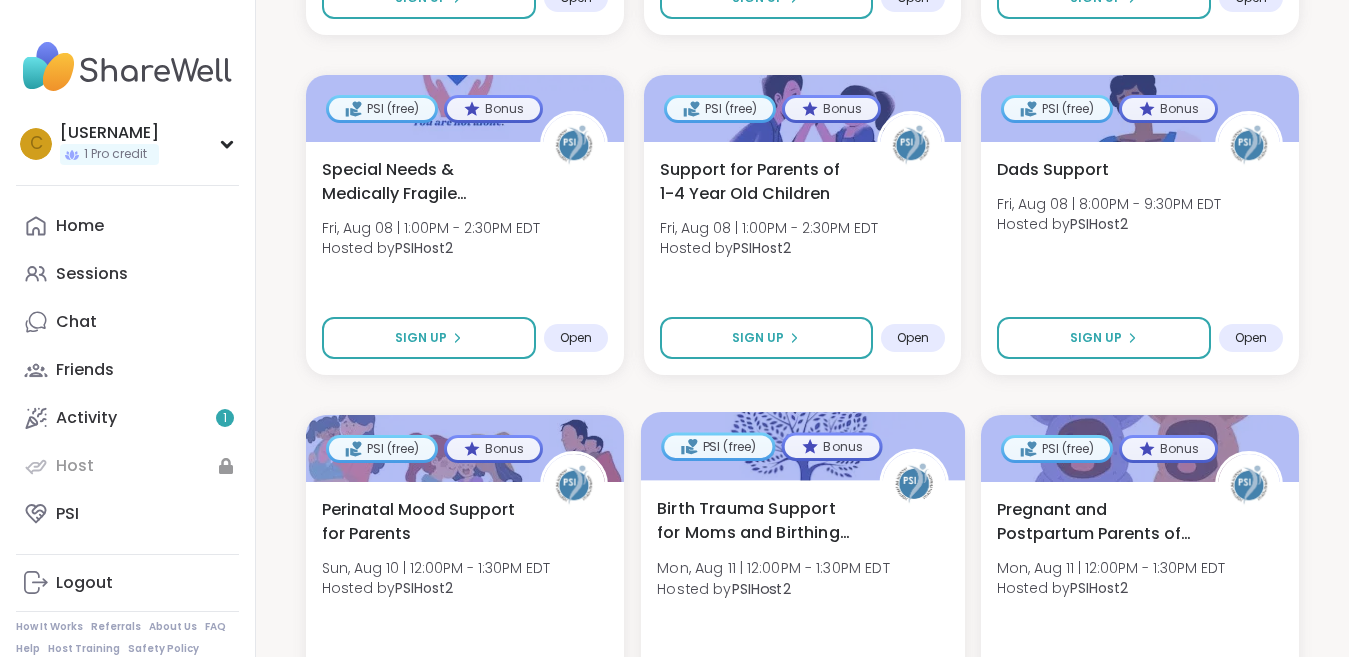 click on "Birth Trauma Support for Moms and Birthing People" at bounding box center [757, 520] 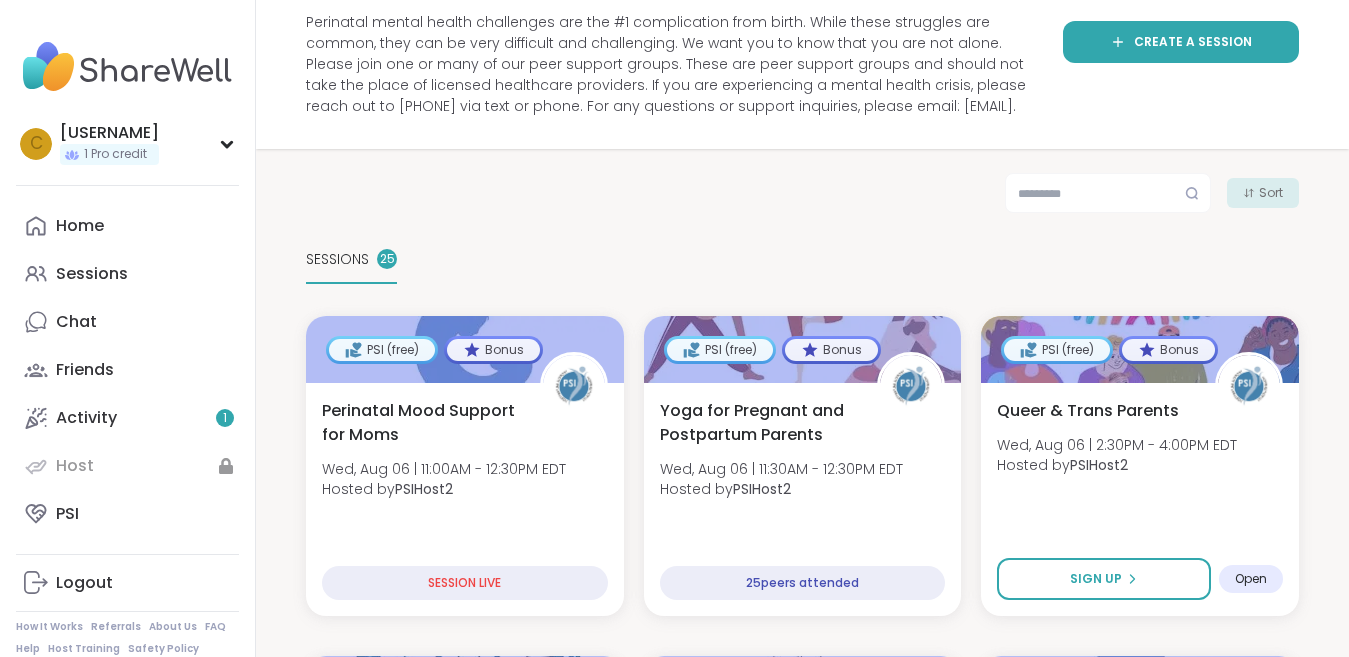 scroll, scrollTop: 164, scrollLeft: 0, axis: vertical 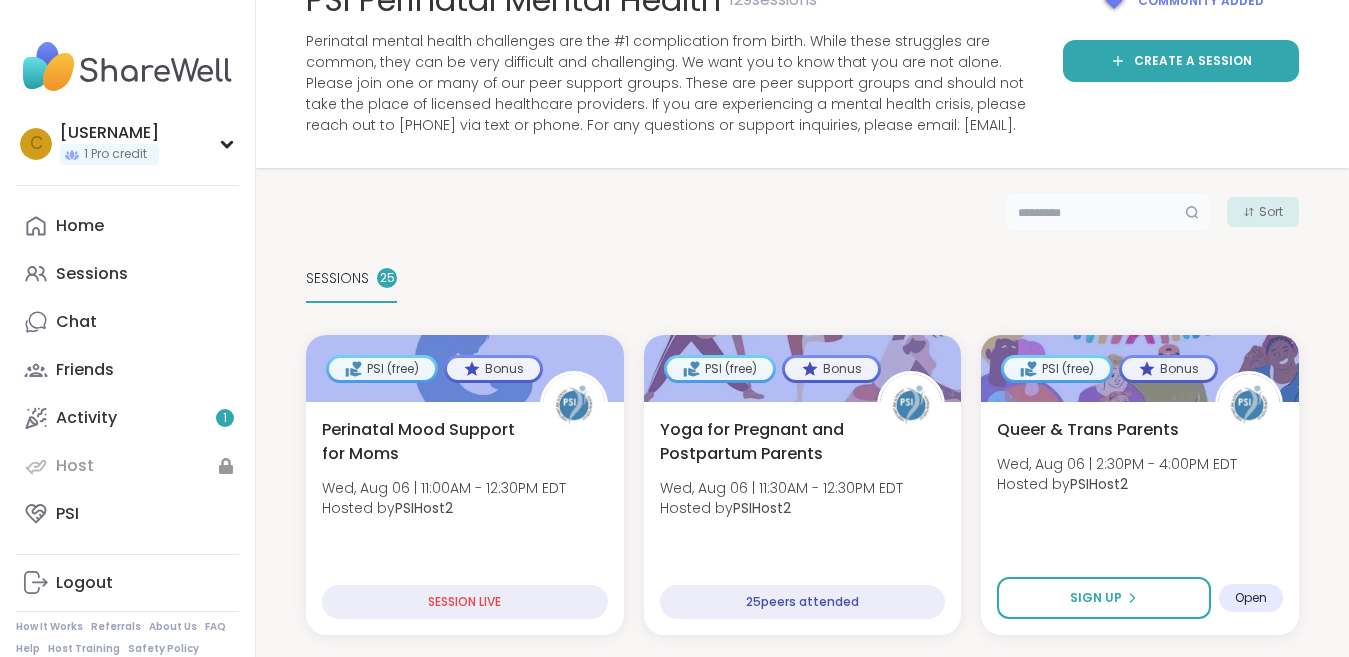 click at bounding box center [1108, 212] 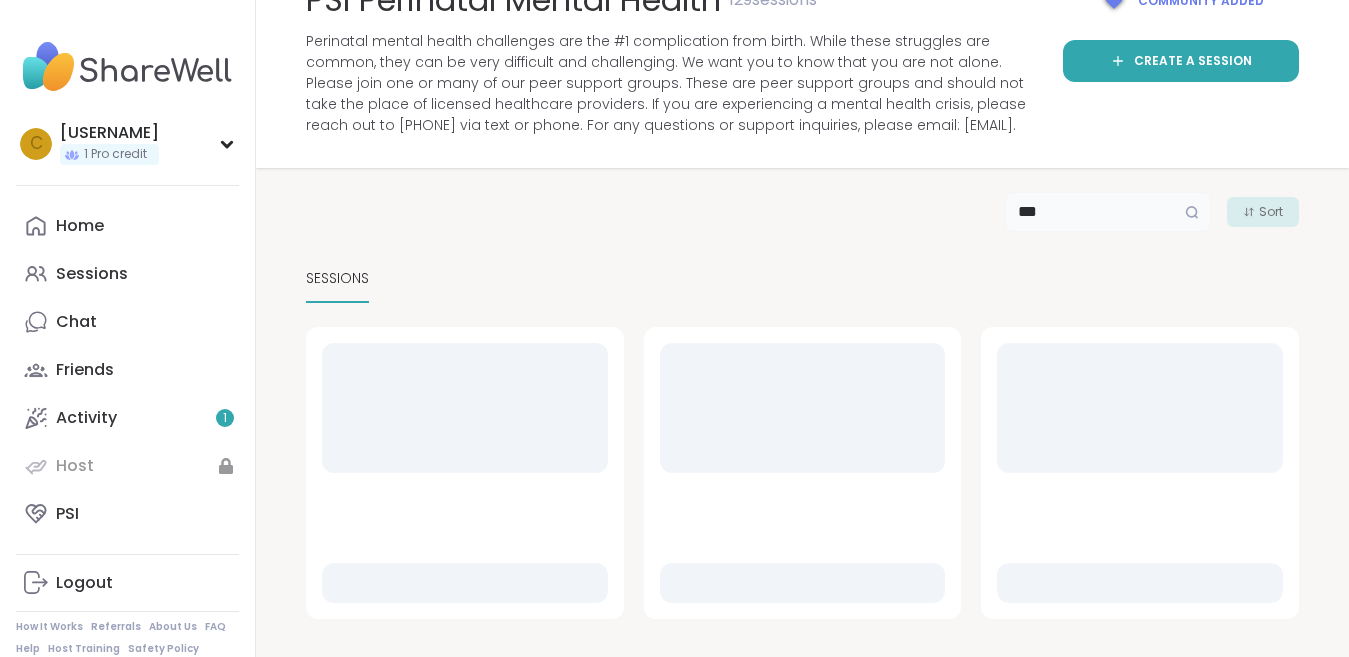 type on "***" 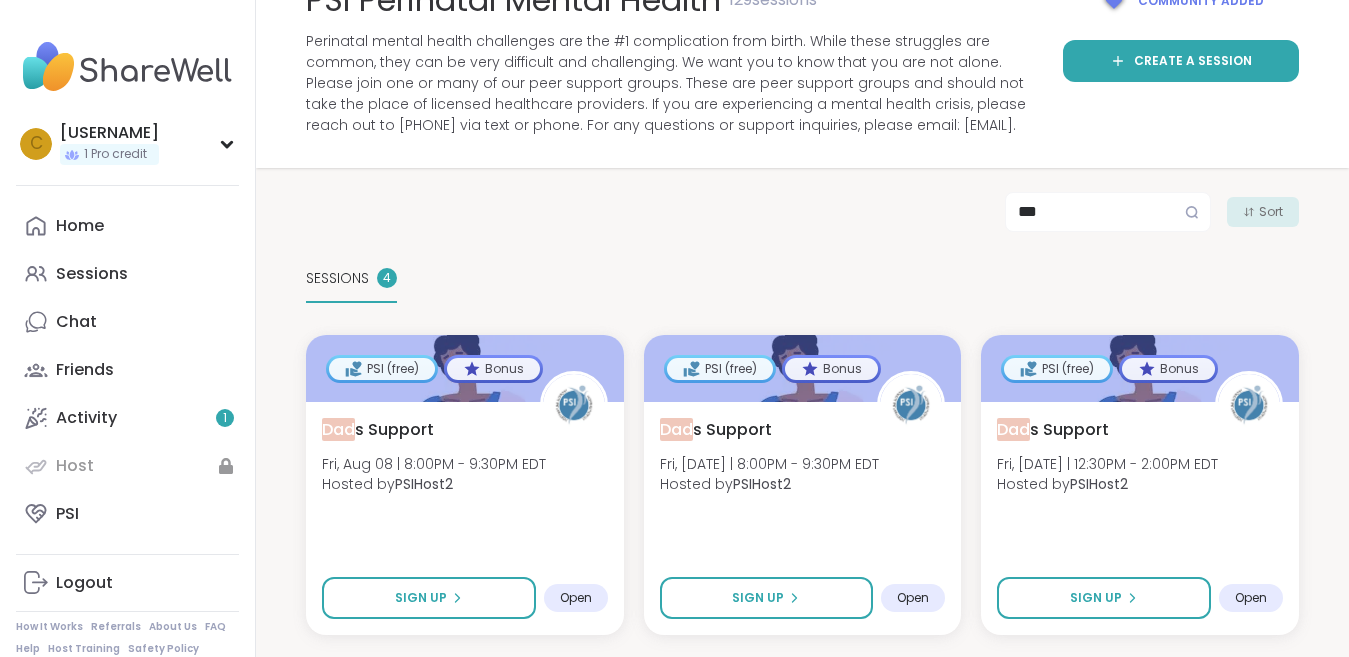 click on "*** Sort SESSIONS 4 PSI (free) Bonus Dad s Support Fri, Aug 08 | 8:00PM - 9:30PM EDT Hosted by  PSIHost2 Sign Up Open PSI (free) Bonus Dad s Support Fri, Aug 15 | 8:00PM - 9:30PM EDT Hosted by  PSIHost2 Sign Up Open PSI (free) Bonus Dad s Support Fri, Aug 22 | 12:30PM - 2:00PM EDT Hosted by  PSIHost2 Sign Up Open PSI (free) Bonus Dad s Support Fri, Aug 29 | 8:00PM - 9:30PM EDT Hosted by  PSIHost2 Sign Up Open" at bounding box center [802, 583] 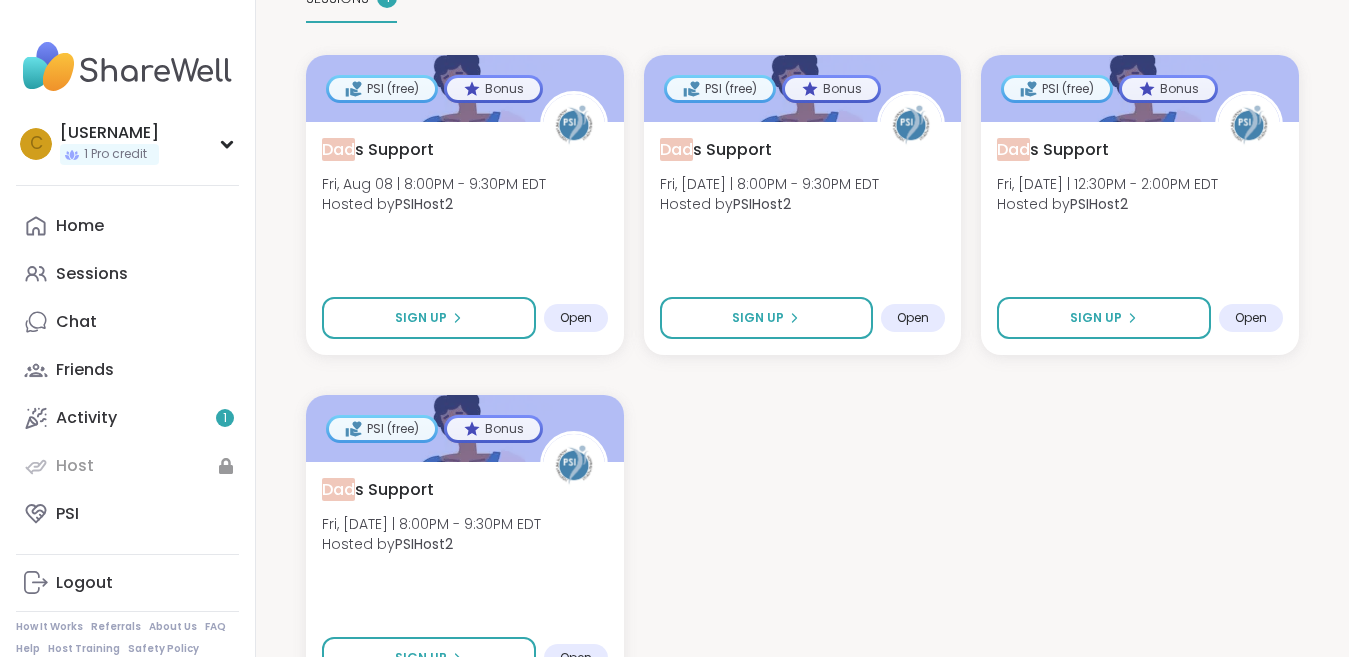scroll, scrollTop: 484, scrollLeft: 0, axis: vertical 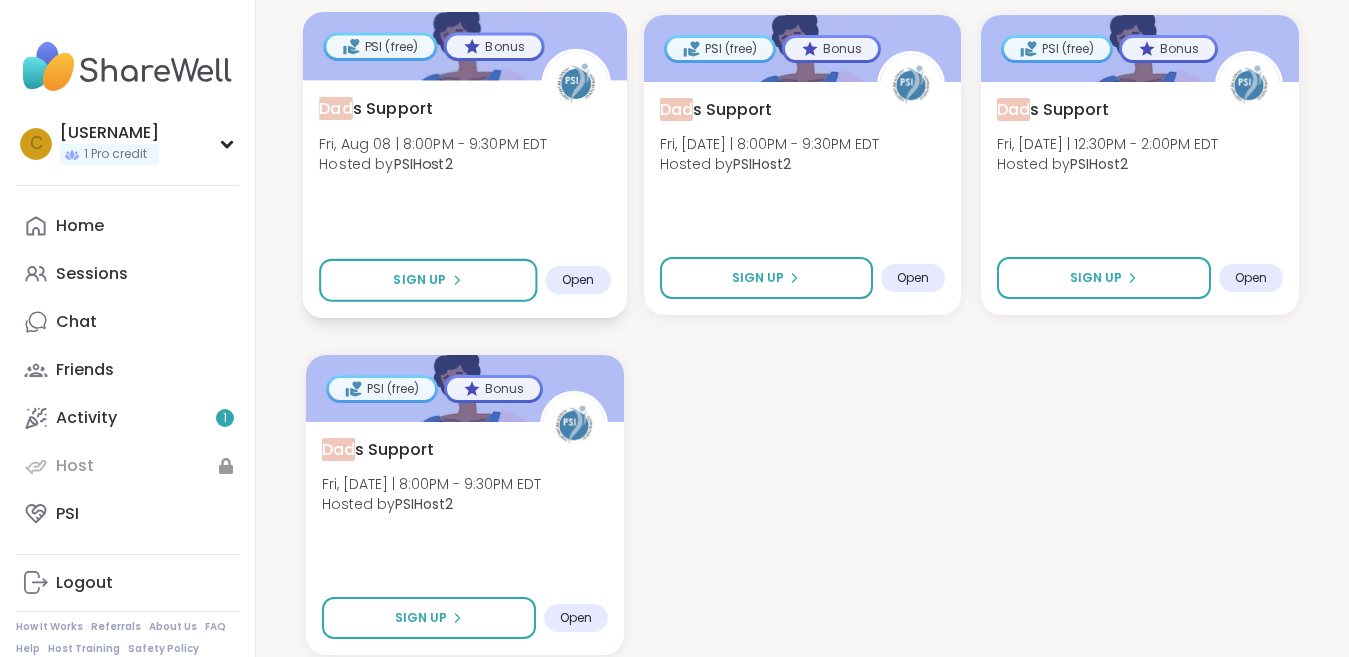 click on "Dad s Support Fri, Aug 08 | 8:00PM - 9:30PM EDT Hosted by  PSIHost2 Sign Up Open" at bounding box center [465, 199] 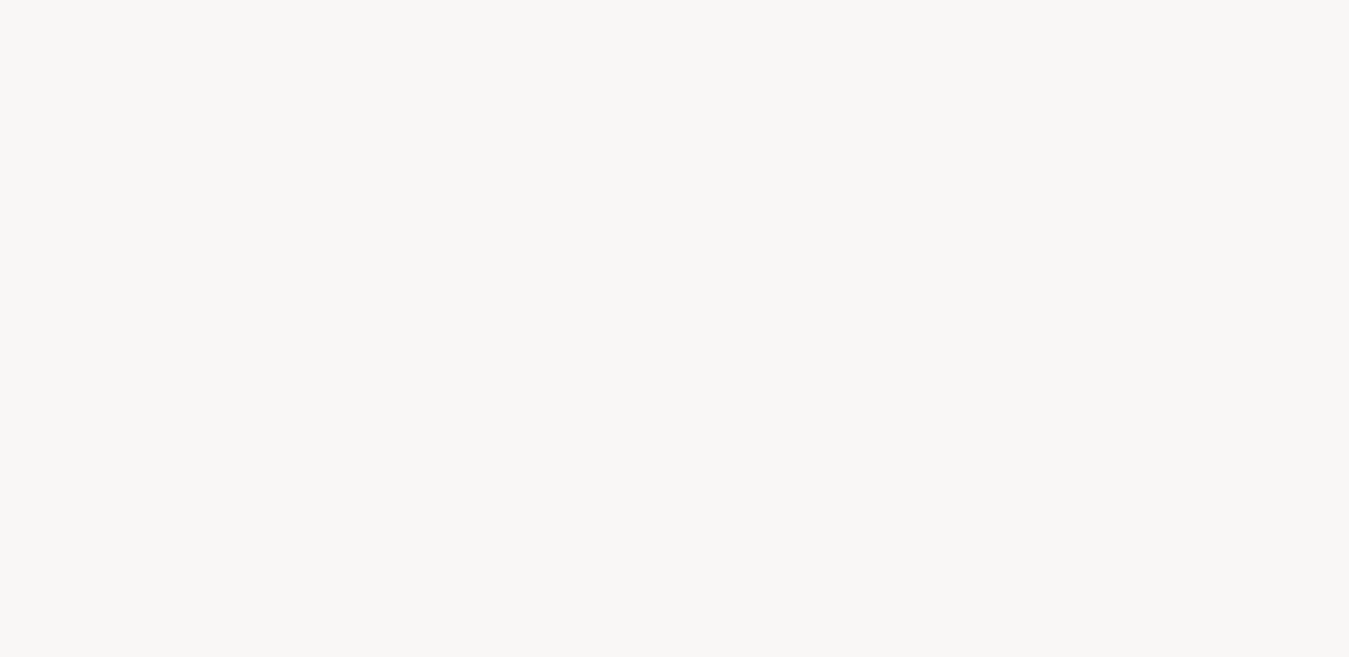 scroll, scrollTop: 0, scrollLeft: 0, axis: both 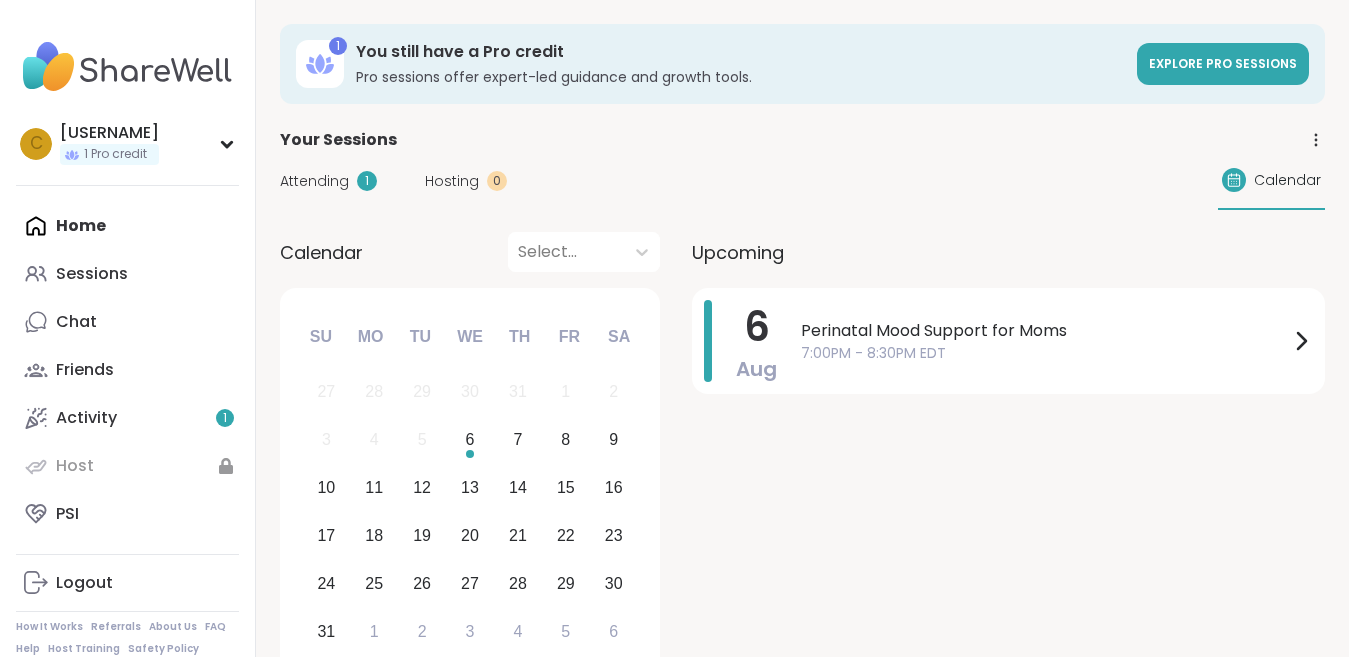 click on "Home Sessions Chat Friends Activity 1 Host PSI" at bounding box center [127, 370] 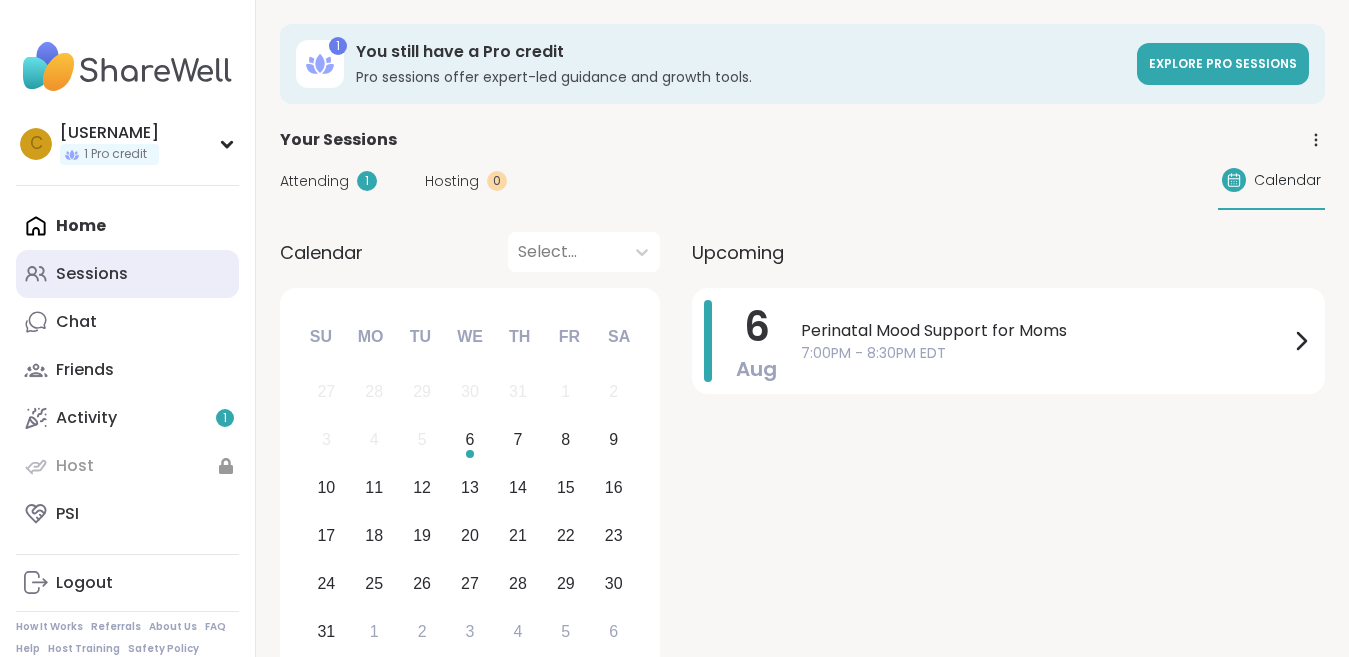 click on "Sessions" at bounding box center [92, 274] 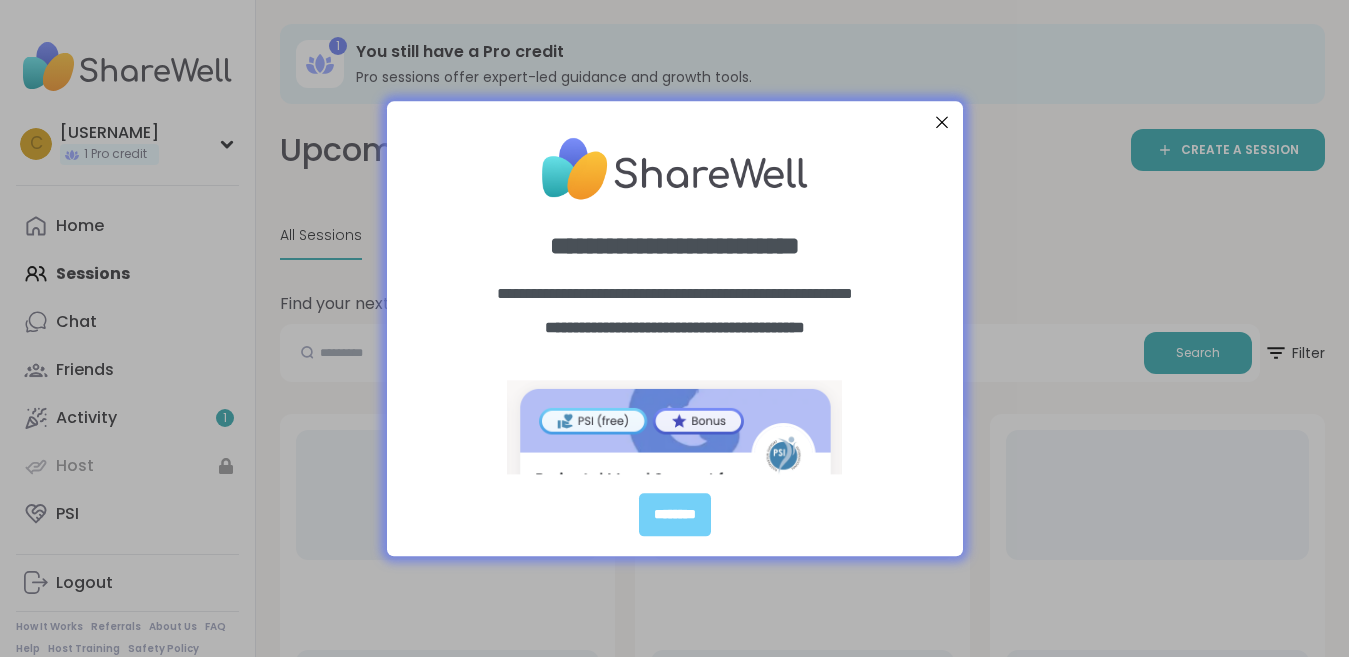scroll, scrollTop: 0, scrollLeft: 0, axis: both 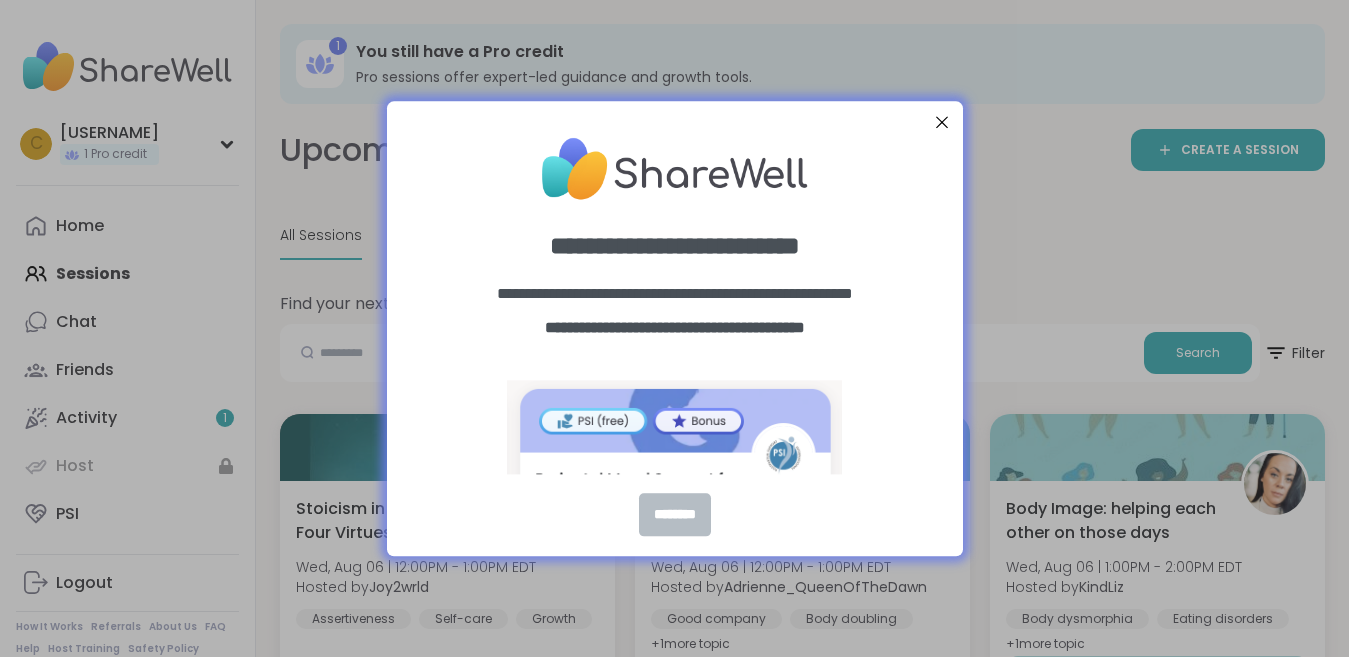 click on "********" at bounding box center (675, 514) 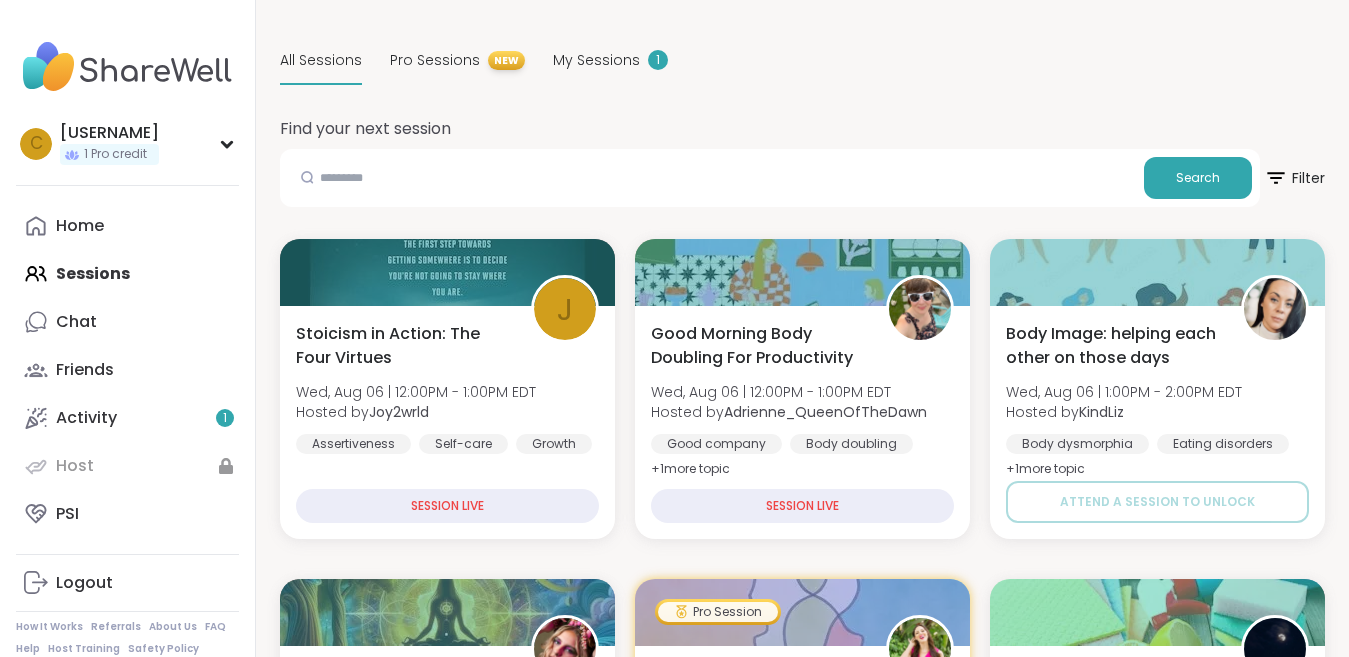 scroll, scrollTop: 262, scrollLeft: 0, axis: vertical 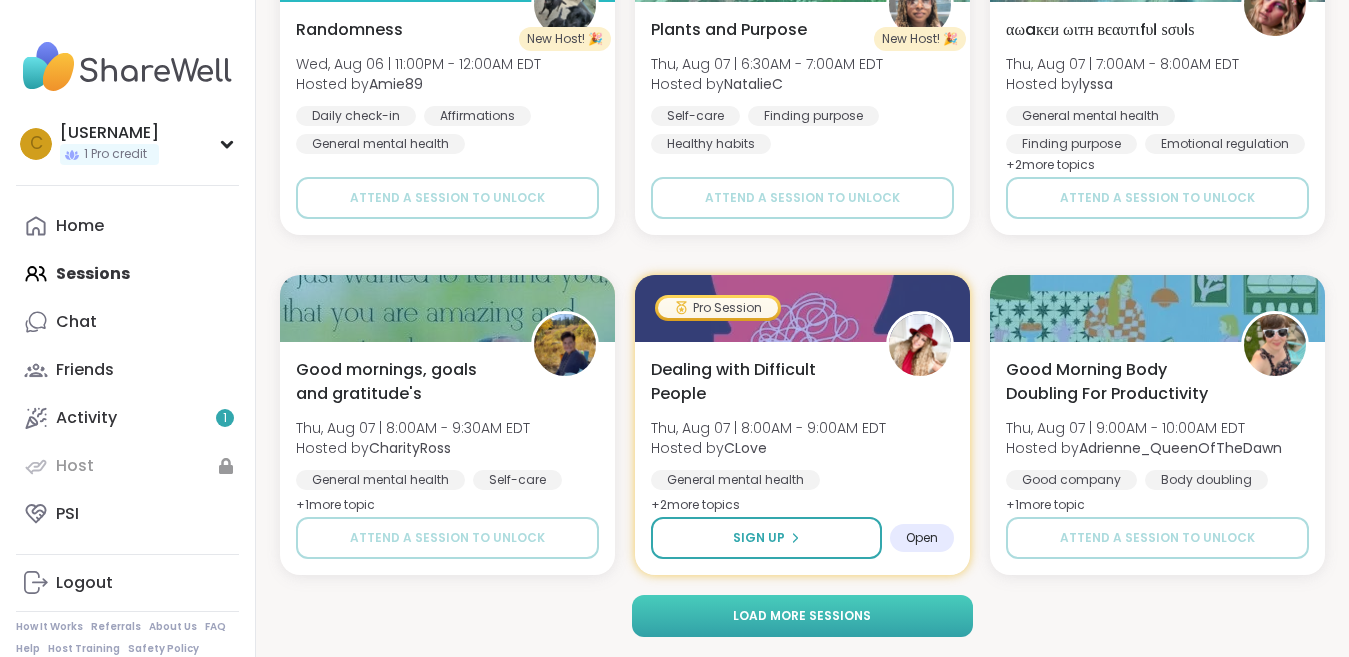 click on "Load more sessions" at bounding box center (802, 616) 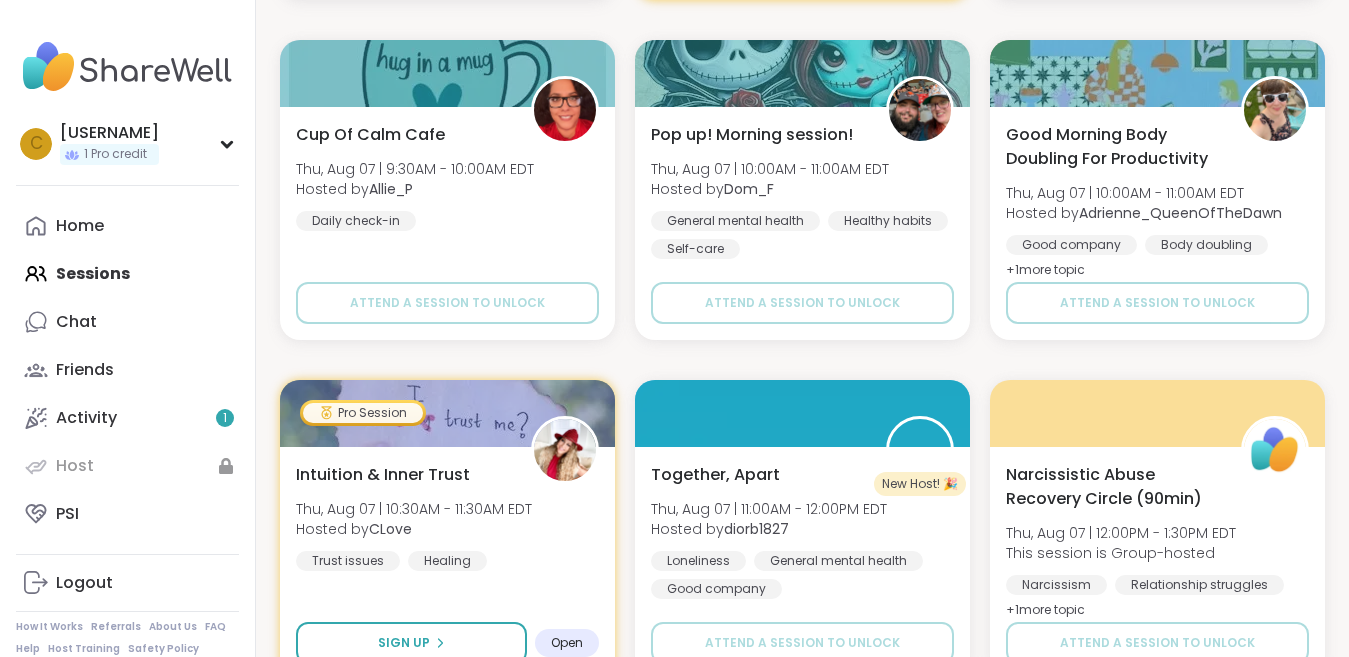 scroll, scrollTop: 5411, scrollLeft: 0, axis: vertical 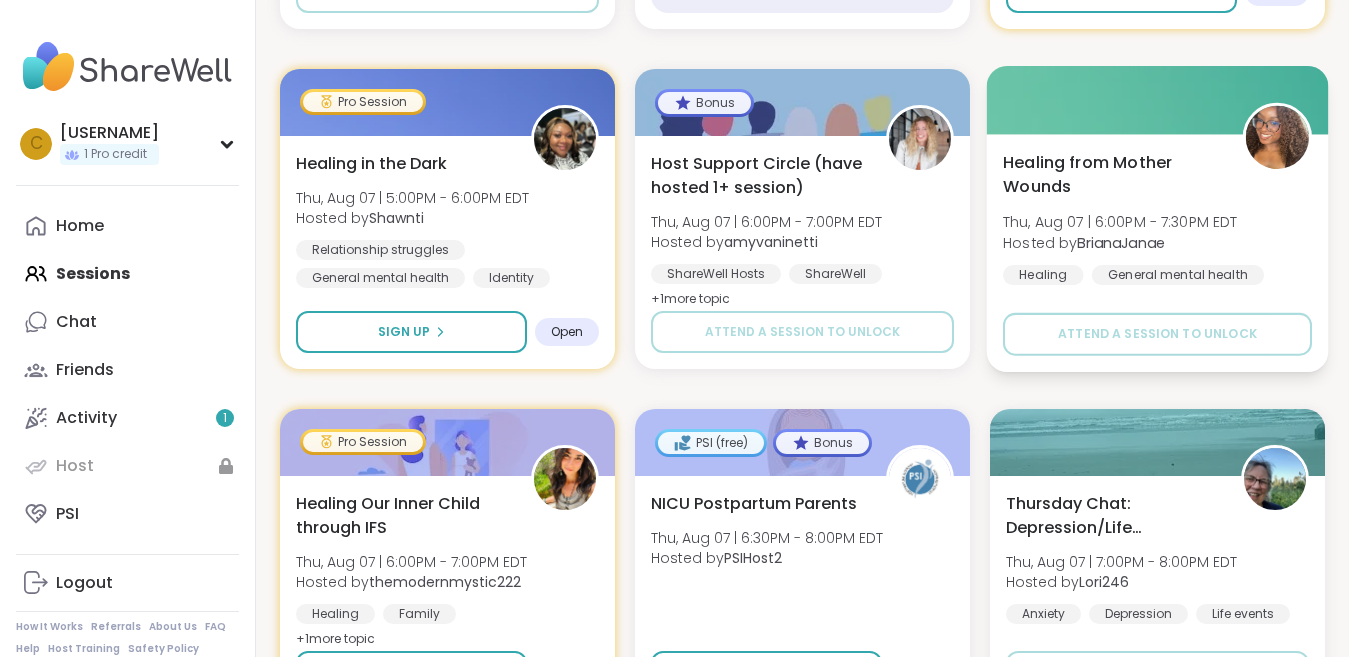 click on "Healing from Mother Wounds" at bounding box center [1111, 174] 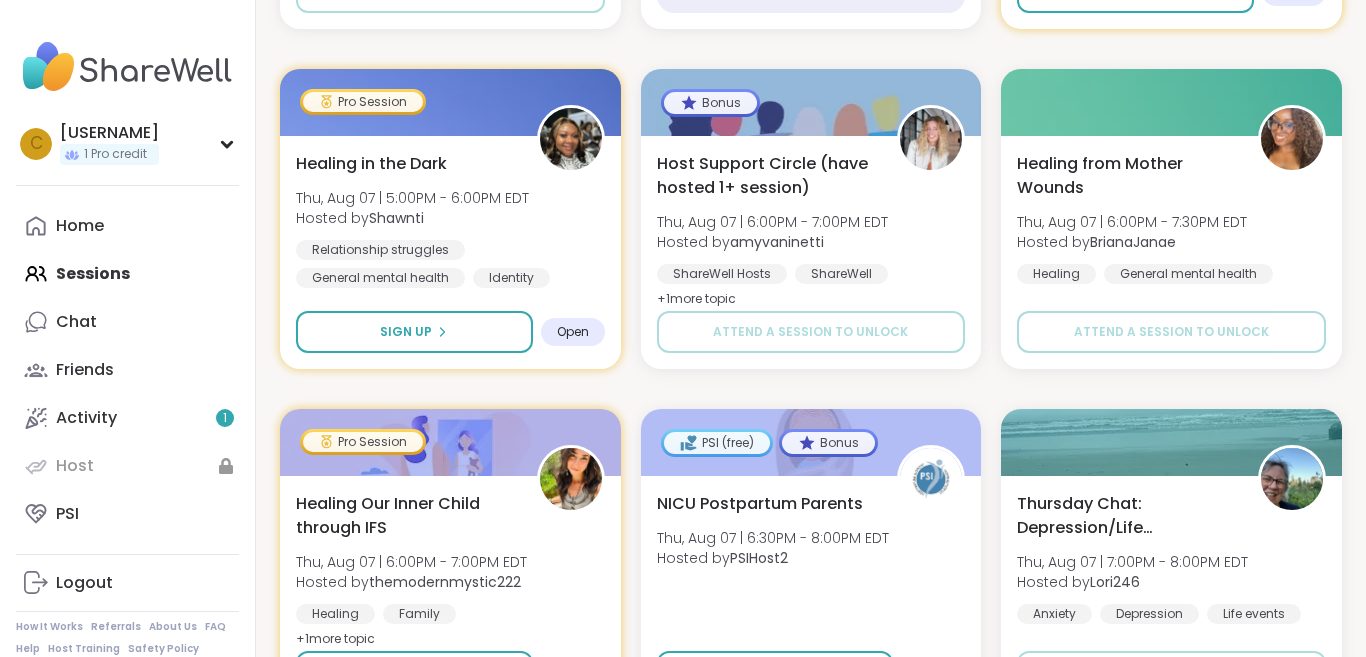 click on "cecej1994 1 Pro credit c cecej1994 1 Pro credit Profile Membership Settings Help Home Sessions Chat Friends Activity 1 Host PSI Logout How It Works Referrals About Us FAQ Help Host Training Safety Policy Safety Resources Redeem Code Blog 1 You still have a Pro credit Pro sessions offer expert-led guidance and growth tools. Upcoming Sessions CREATE A SESSION All Sessions Pro Sessions NEW My Sessions 1 Find your next session Search  Filter   J Stoicism in Action: The Four Virtues Wed, Aug 06 | 12:00PM - 1:00PM EDT Hosted by  Joy2wrld Assertiveness Self-care Growth 5  peers attended Good Morning Body Doubling For Productivity Wed, Aug 06 | 12:00PM - 1:00PM EDT Hosted by  Adrienne_QueenOfTheDawn Good company Body doubling Goal-setting + 1  more topic 12  peers attended Body Image: helping each other on those days Wed, Aug 06 | 1:00PM - 2:00PM EDT Hosted by  KindLiz Body dysmorphia Eating disorders Body image + 1  more topic SESSION LIVE Meditation, Mindfulness, And Magic🧞‍♂️ Hosted by  lyssa Growth" at bounding box center (683, -3517) 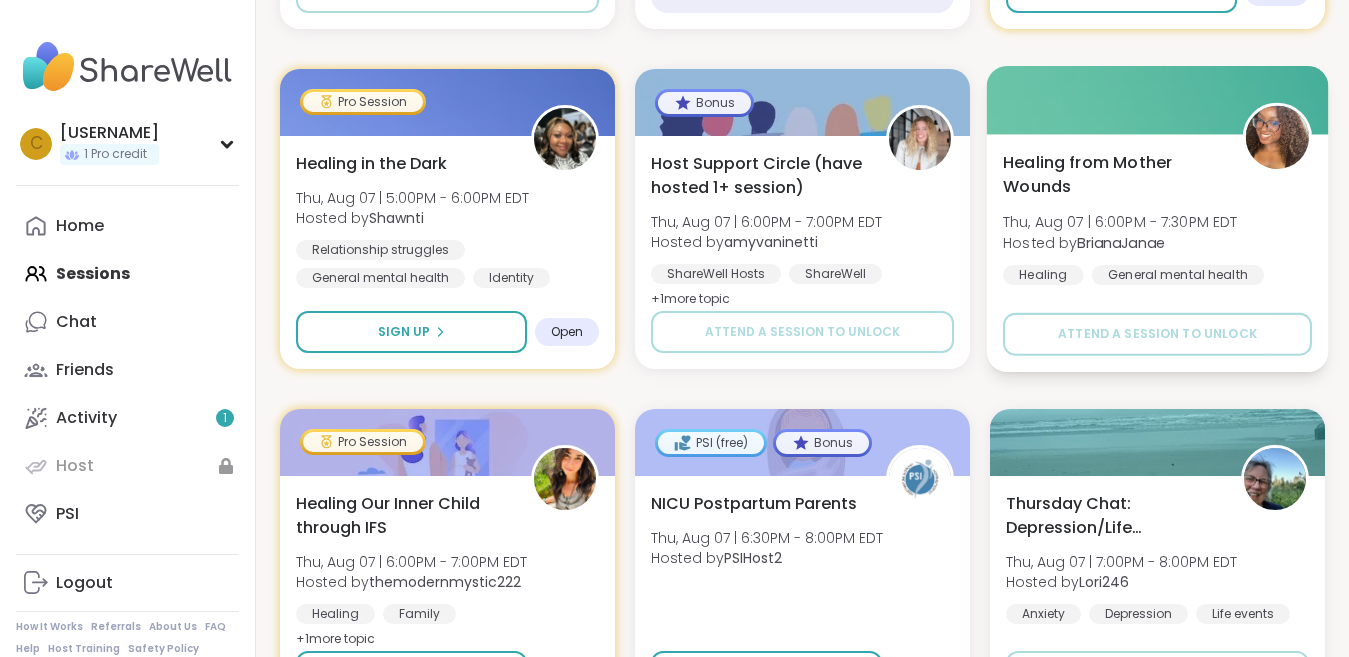 click on "Healing from Mother Wounds" at bounding box center [1111, 174] 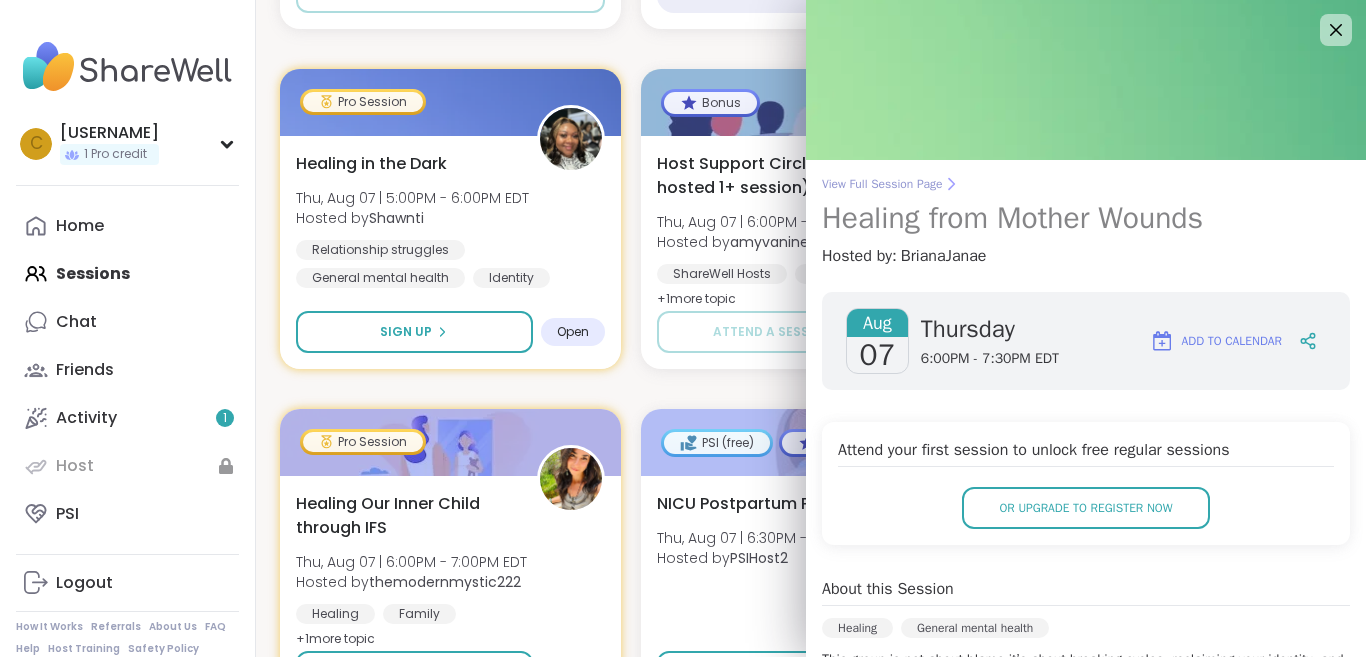 click on "Healing from Mother Wounds" at bounding box center (1086, 218) 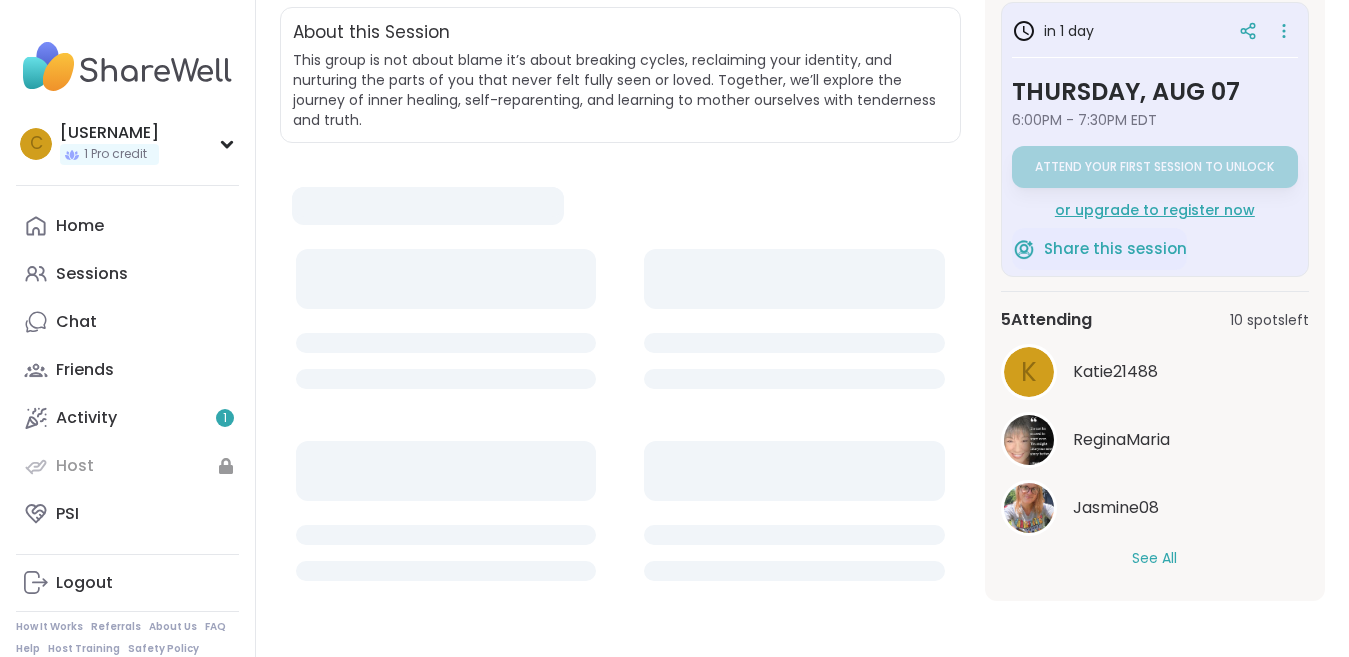 scroll, scrollTop: 0, scrollLeft: 0, axis: both 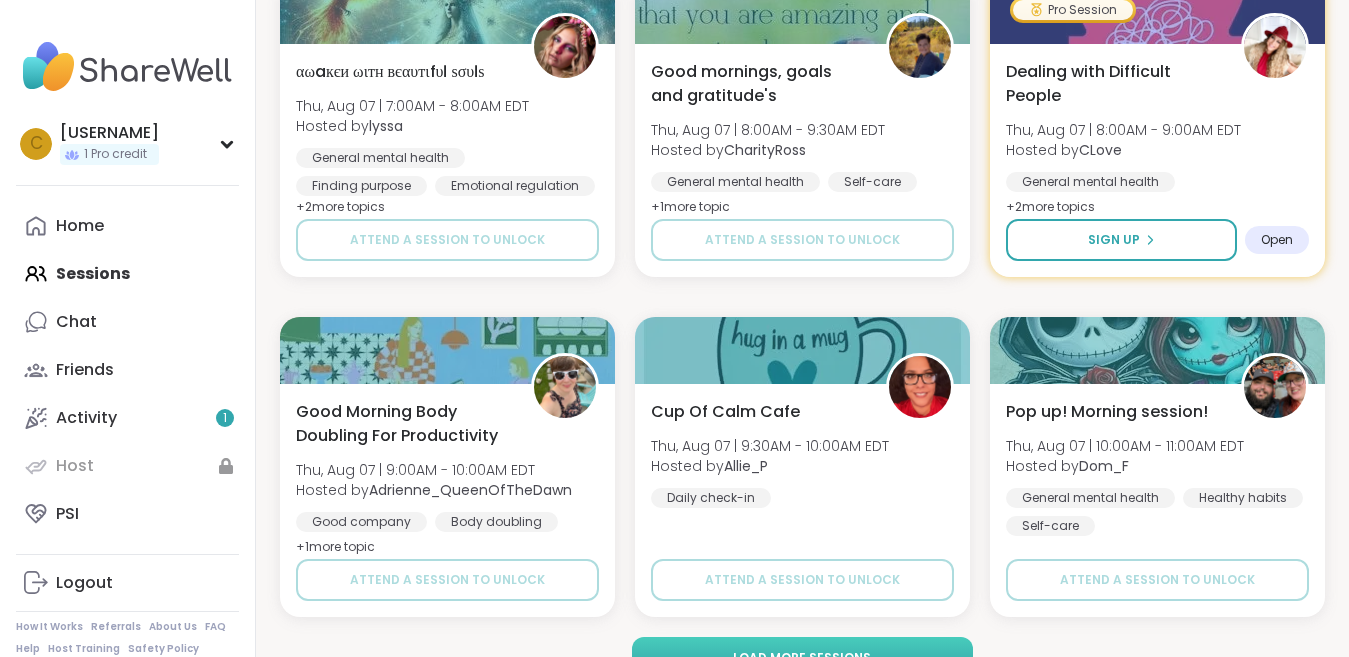 click on "Load more sessions" at bounding box center [802, 658] 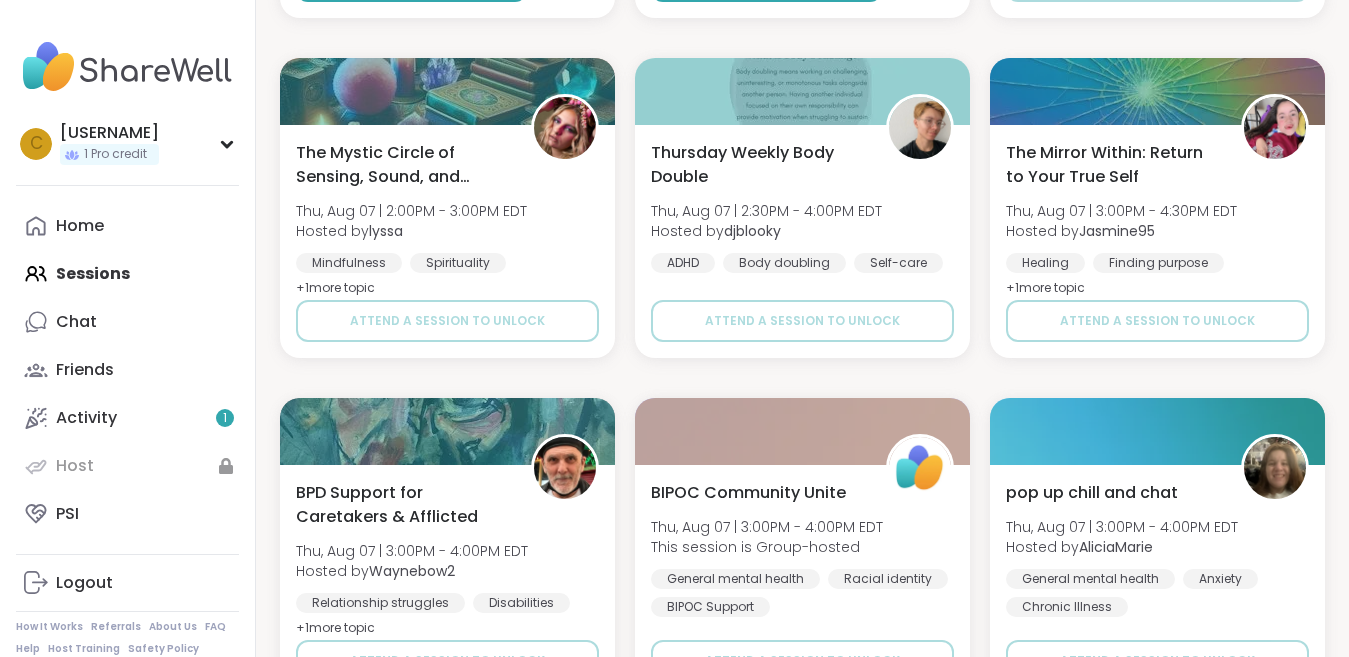 scroll, scrollTop: 6711, scrollLeft: 0, axis: vertical 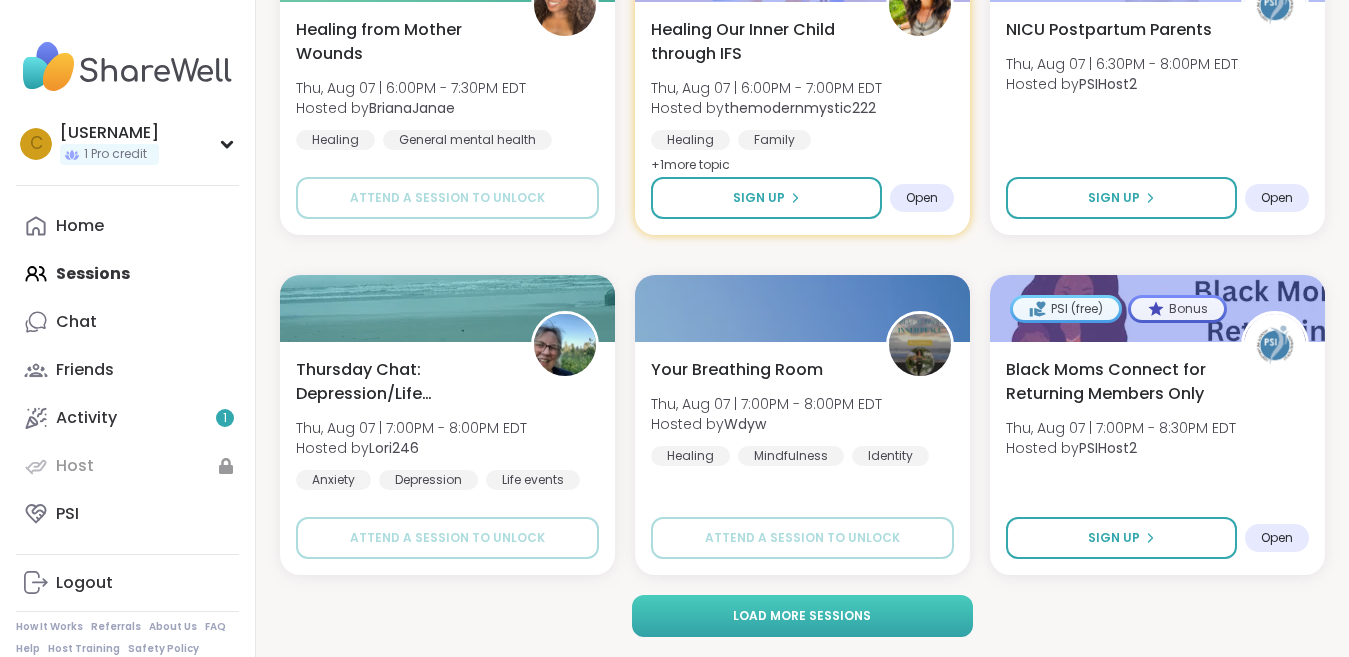 click on "Load more sessions" at bounding box center [802, 616] 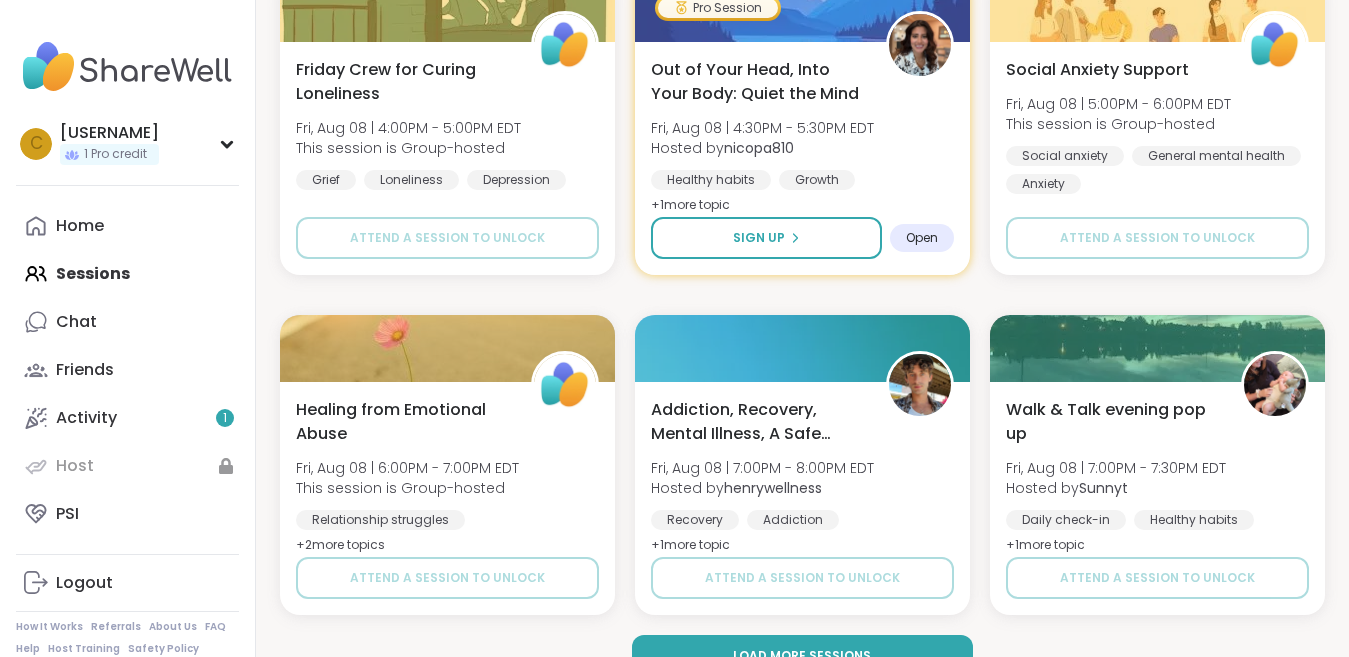 scroll, scrollTop: 12039, scrollLeft: 0, axis: vertical 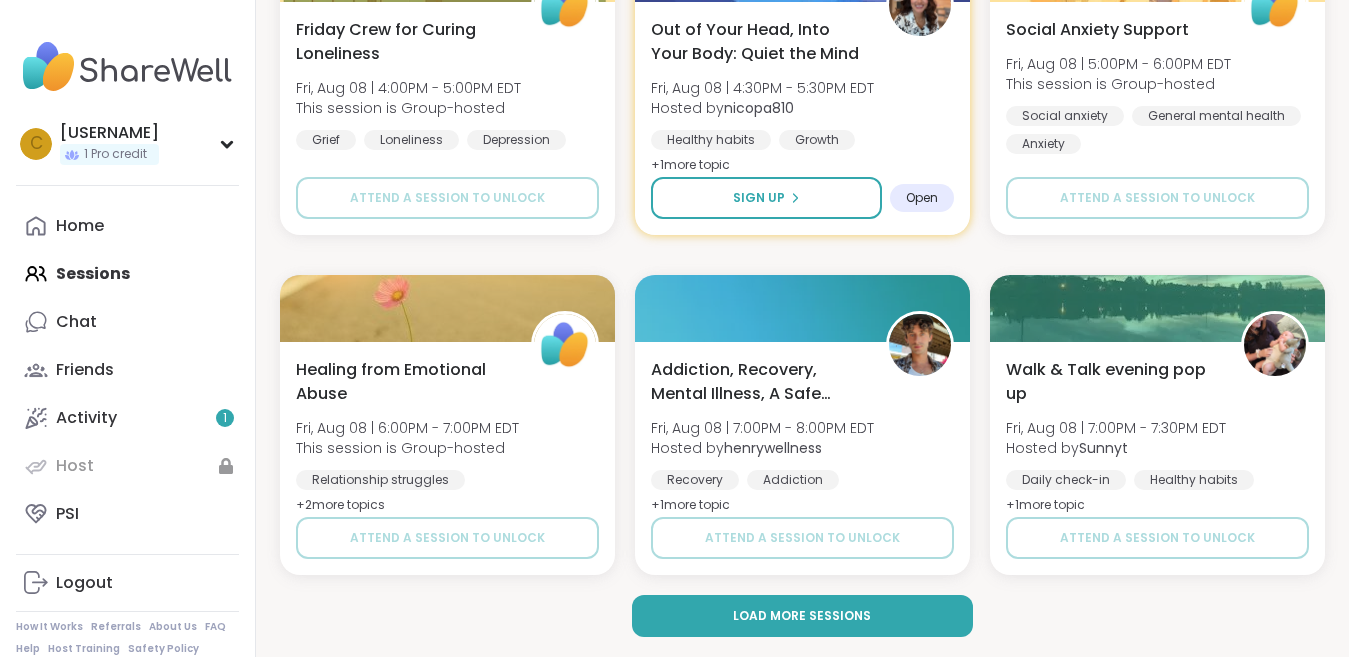 click on "Load more sessions" at bounding box center [802, 616] 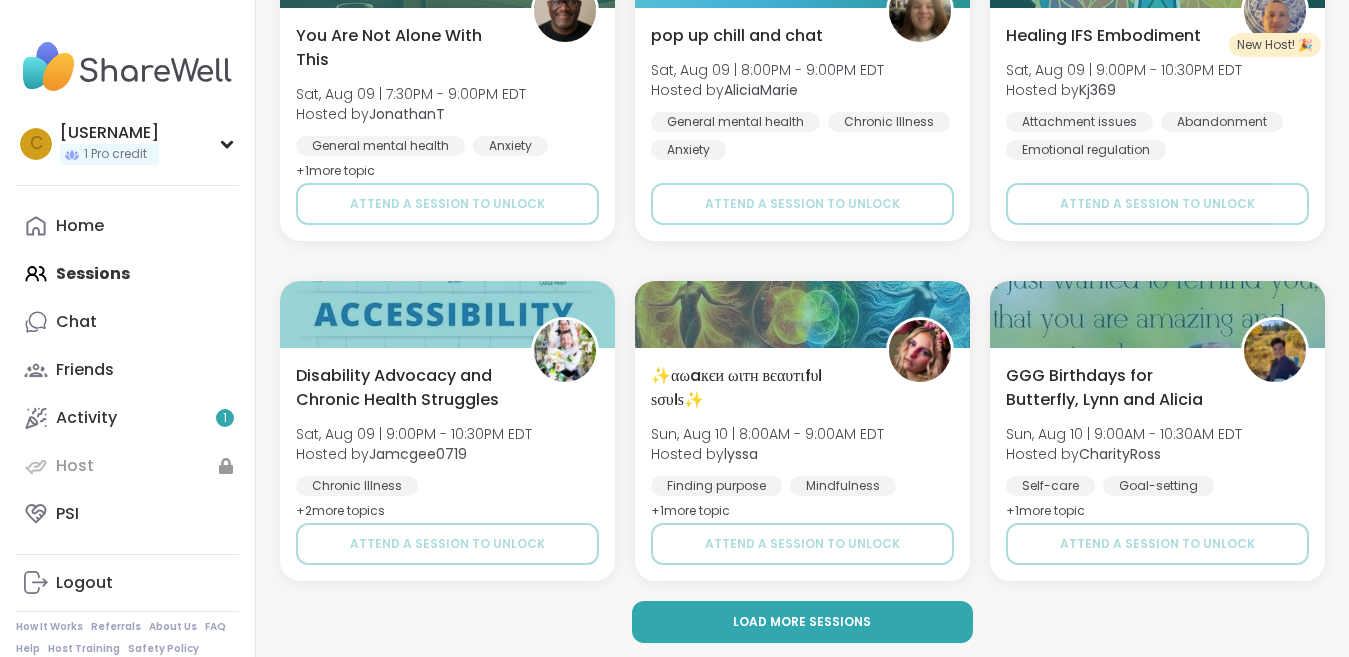 scroll, scrollTop: 16119, scrollLeft: 0, axis: vertical 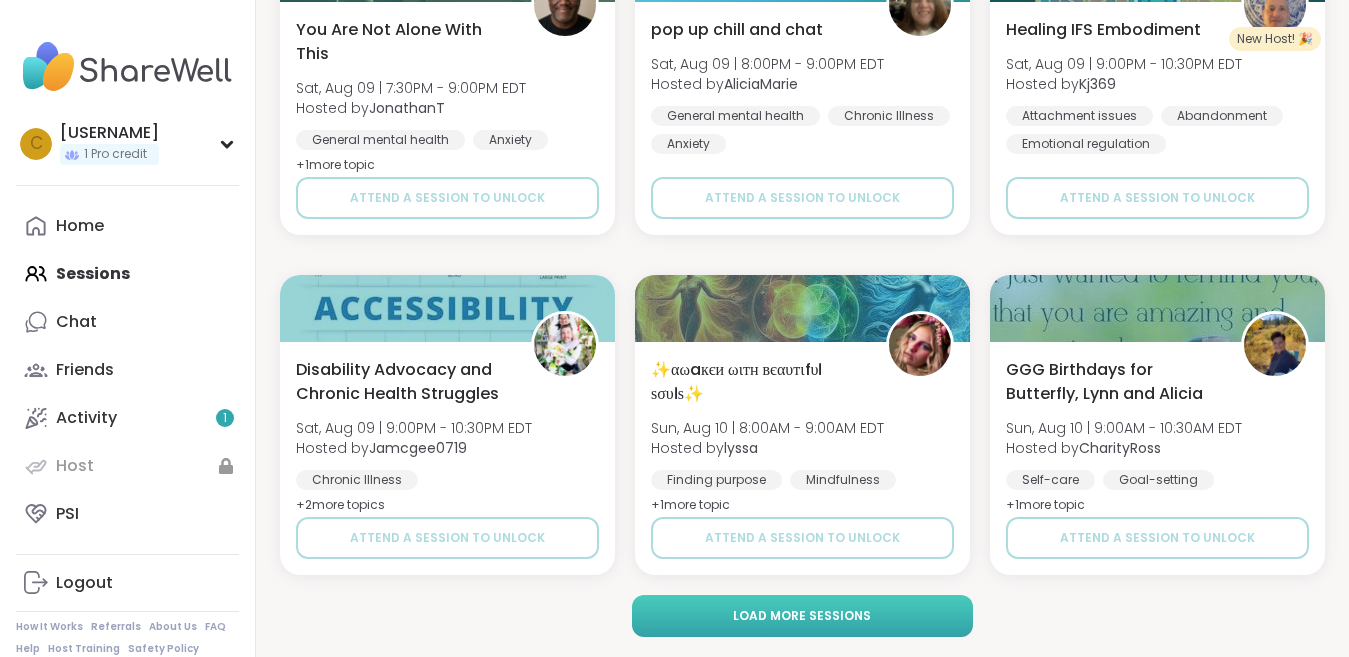 click on "Load more sessions" at bounding box center (802, 616) 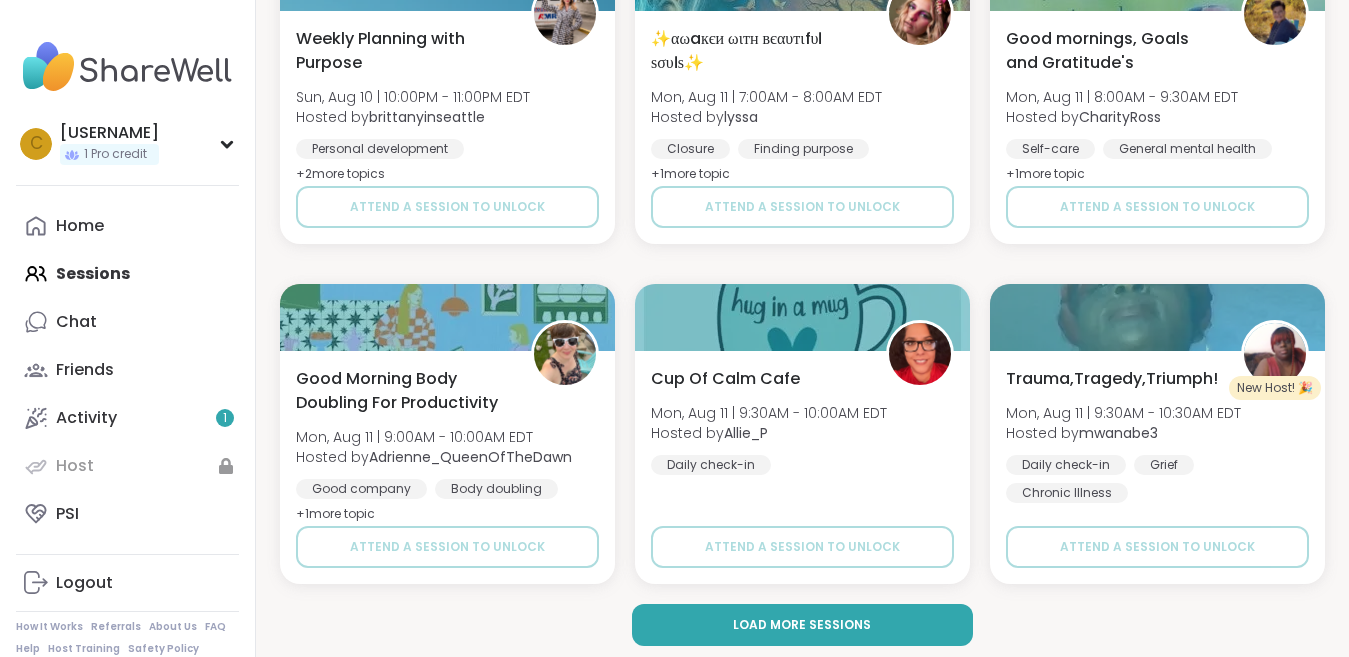scroll, scrollTop: 20199, scrollLeft: 0, axis: vertical 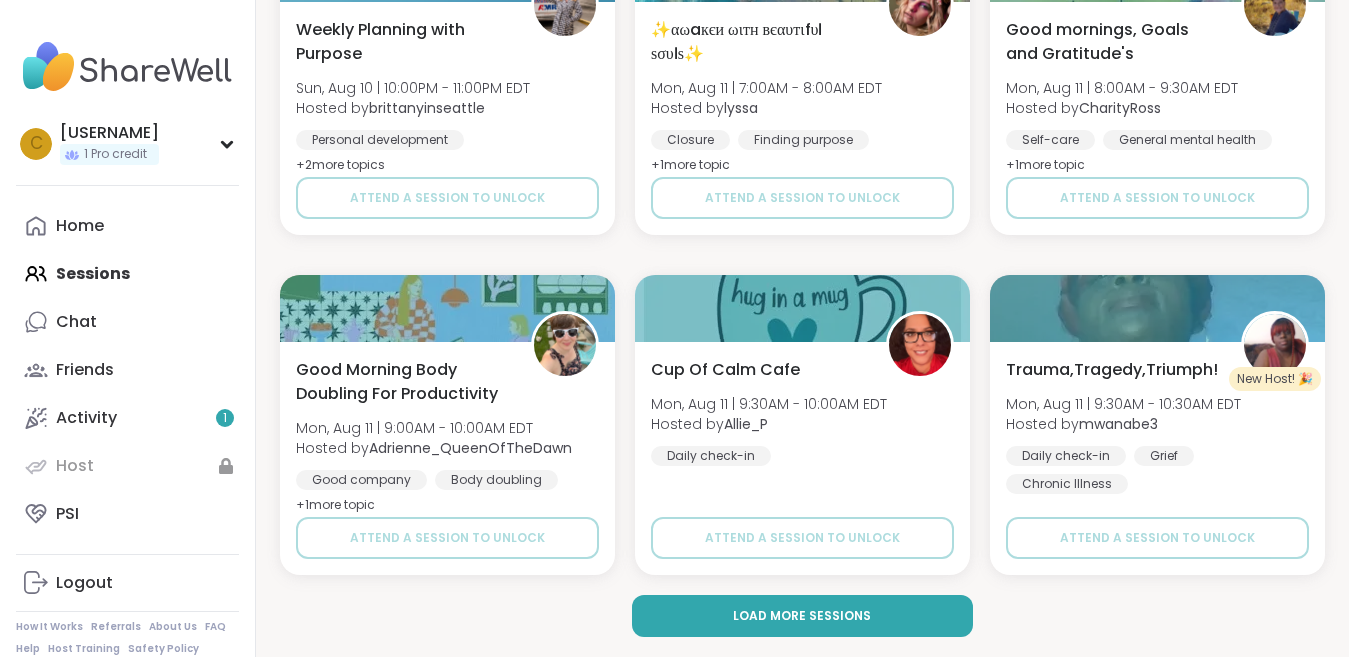 click on "Load more sessions" at bounding box center [802, 616] 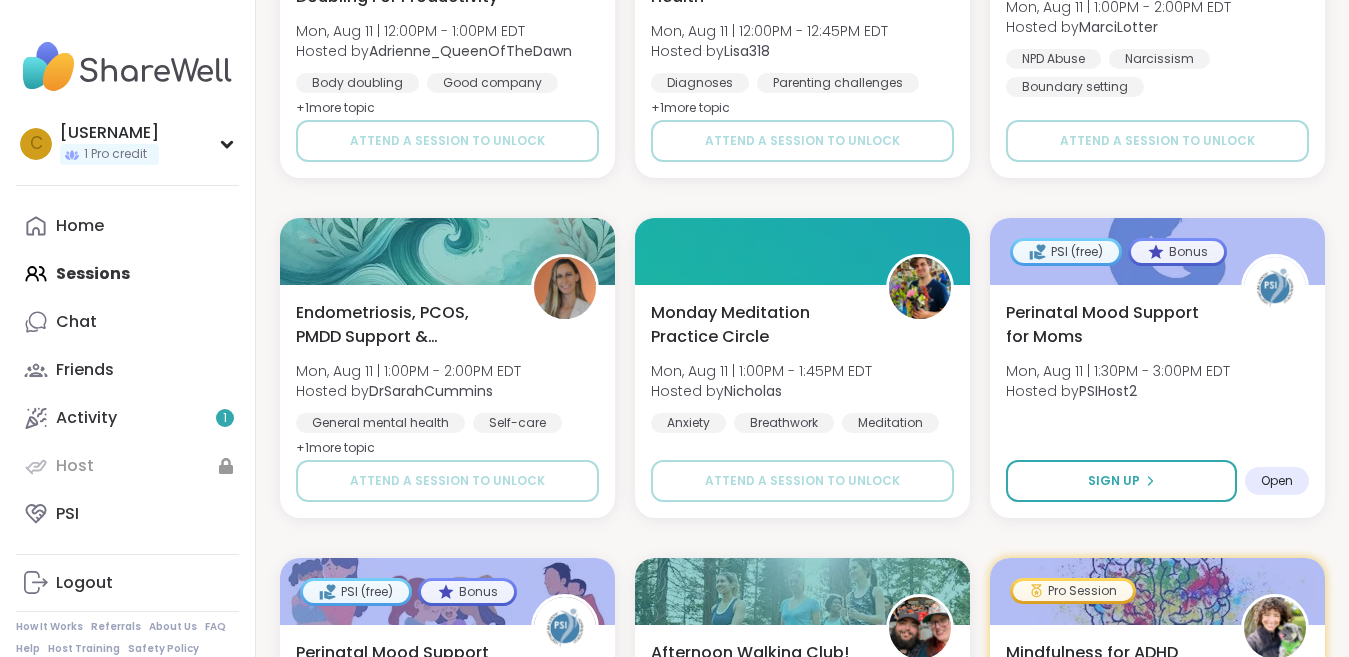 scroll, scrollTop: 21959, scrollLeft: 0, axis: vertical 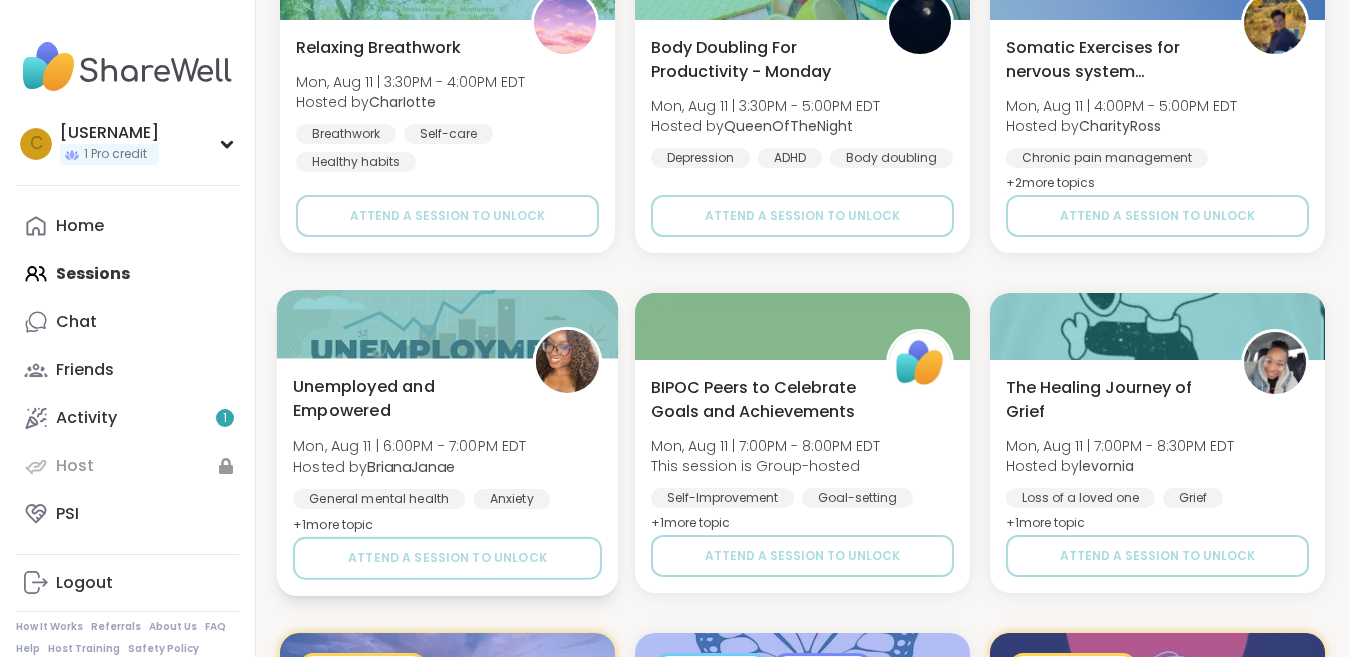 drag, startPoint x: 1363, startPoint y: 603, endPoint x: 438, endPoint y: 404, distance: 946.1638 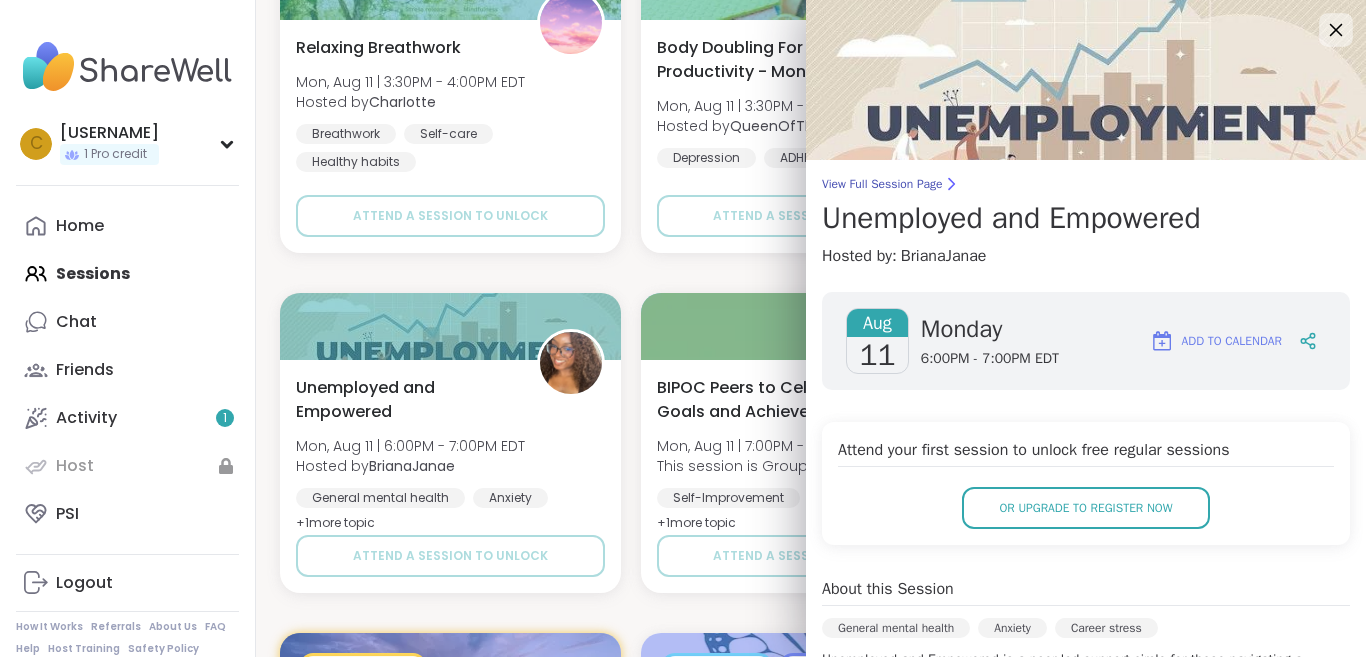 click 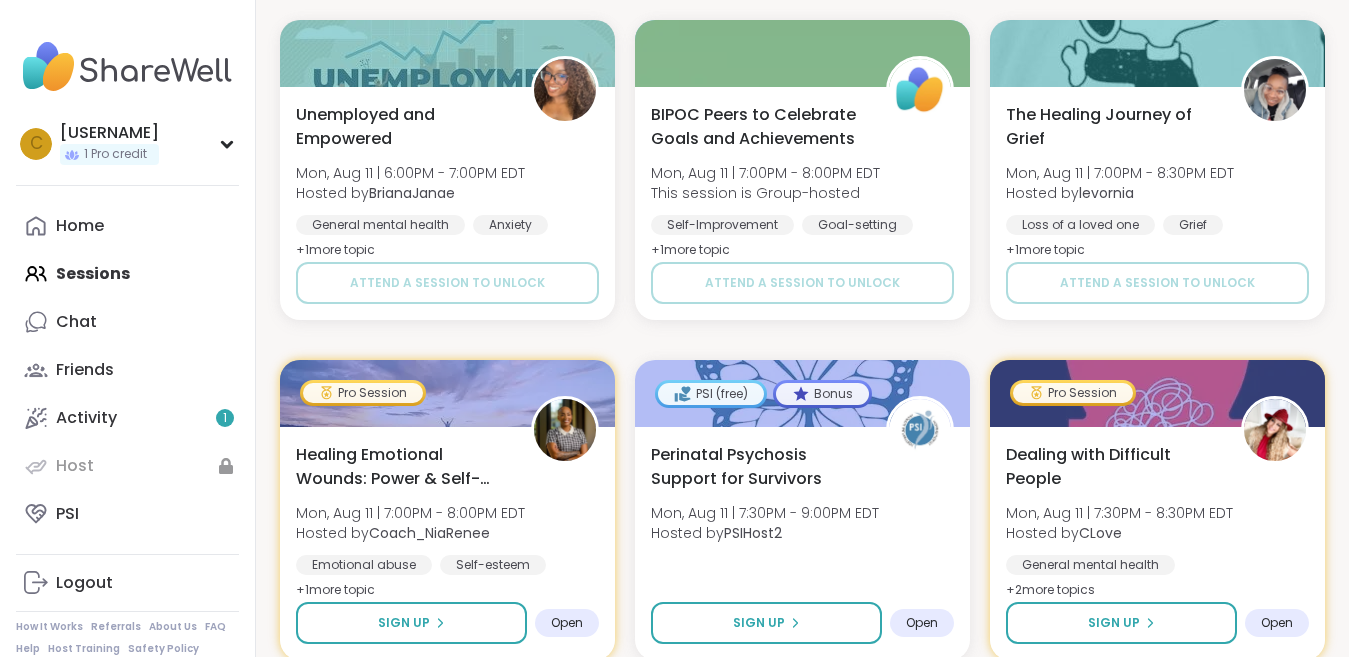 scroll, scrollTop: 23681, scrollLeft: 0, axis: vertical 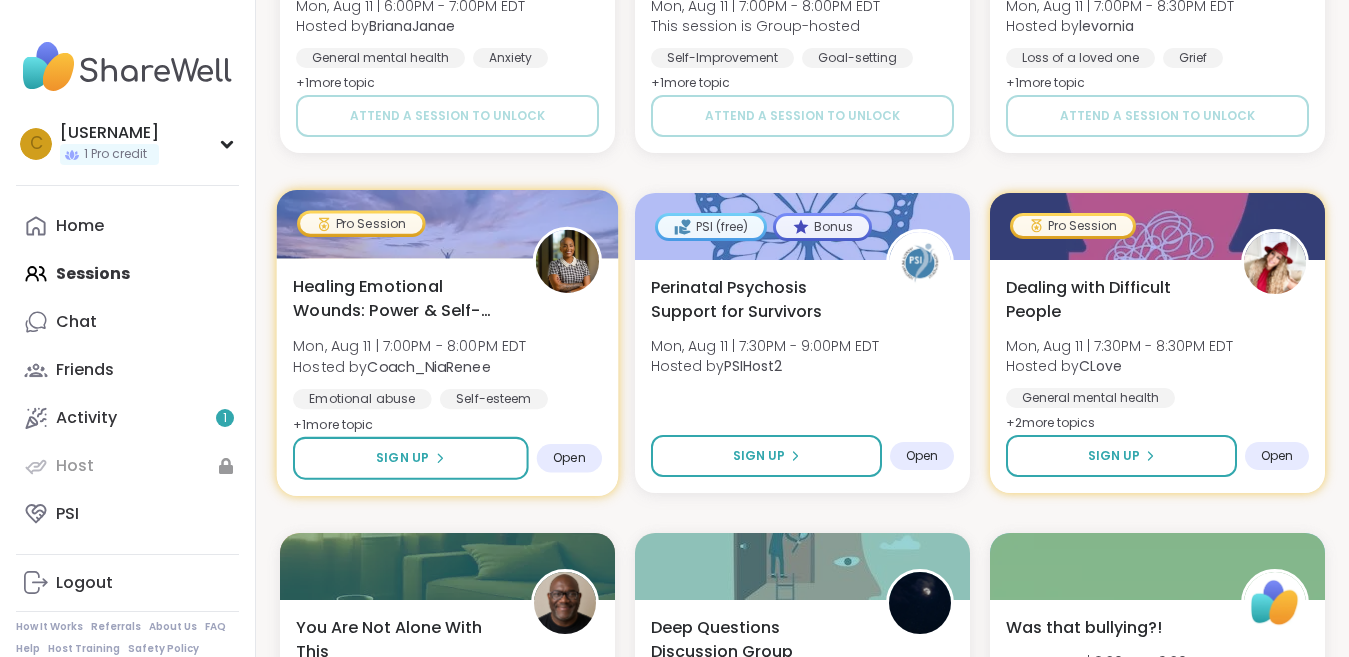click on "Healing Emotional Wounds: Power & Self-Worth" at bounding box center (401, 298) 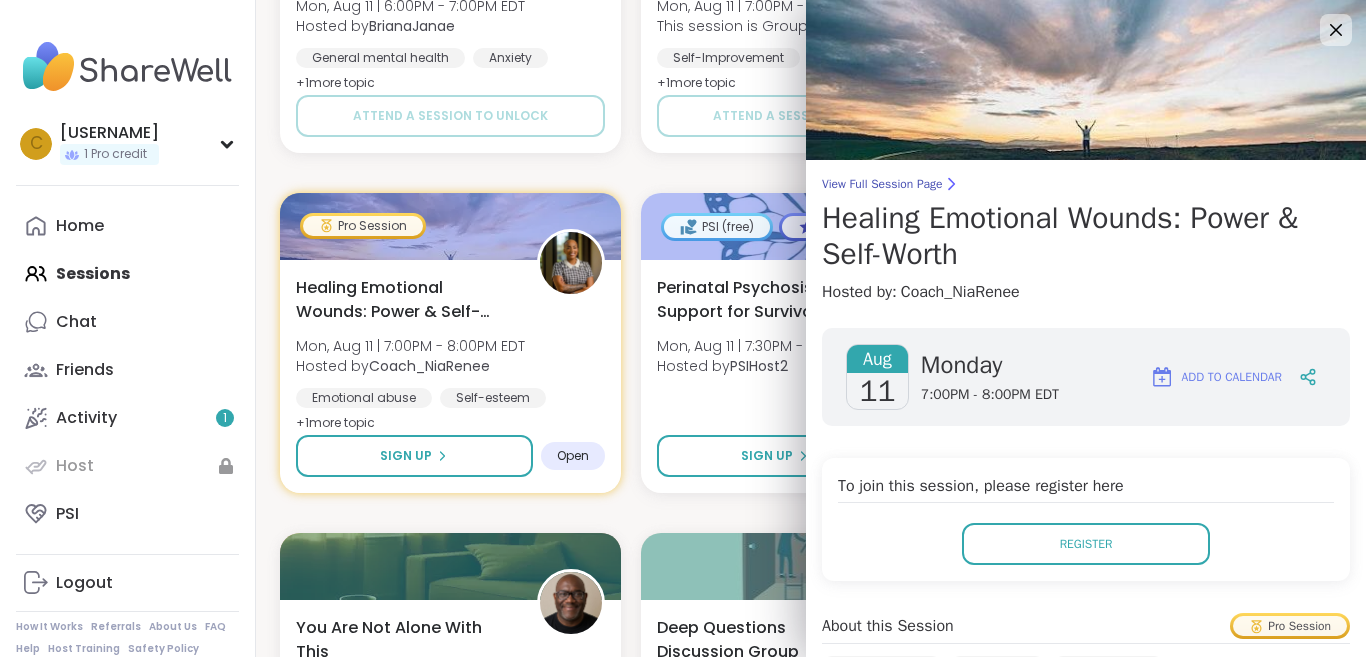 click on "Body Image: helping each other on those days Wed, Aug 06 | 1:00PM - 2:00PM EDT Hosted by  KindLiz Body dysmorphia Eating disorders Body image + 1  more topic SESSION LIVE Meditation, Mindfulness, And Magic🧞‍♂️ Wed, Aug 06 | 1:00PM - 2:00PM EDT Hosted by  lyssa Finding purpose Growth Spirituality + 1  more topic SESSION LIVE Pro Session Healthy Boundaries: Embodied Standards Wed, Aug 06 | 1:00PM - 2:00PM EDT Hosted by  stephaniemthoma Relationship struggles Personal development Identity + 2  more topic s SESSION LIVE Body Doubling For Productivity - Wednesday Wed, Aug 06 | 1:00PM - 2:30PM EDT Hosted by  QueenOfTheNight Body doubling SESSION LIVE Depression: You are not alone Wed, Aug 06 | 1:30PM - 2:30PM EDT This session is Group-hosted Depression General mental health Self-care + 1  more topic Attend a session to unlock 🤱Postpartum Support🫂 Wed, Aug 06 | 2:00PM - 3:00PM EDT Hosted by  lyssa Identity Birth Trauma Postpartum depression Attend a session to unlock Hosted by  Mpumi Growth + 1 +" at bounding box center (811, -11047) 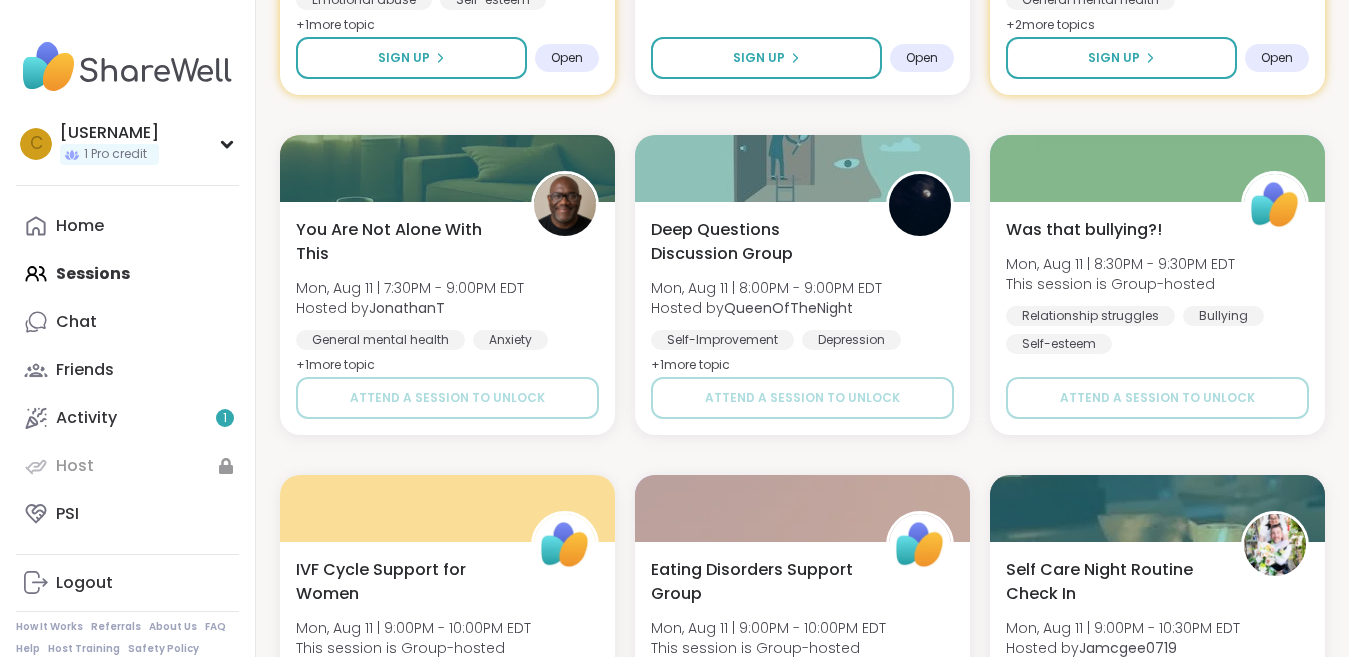 scroll, scrollTop: 24081, scrollLeft: 0, axis: vertical 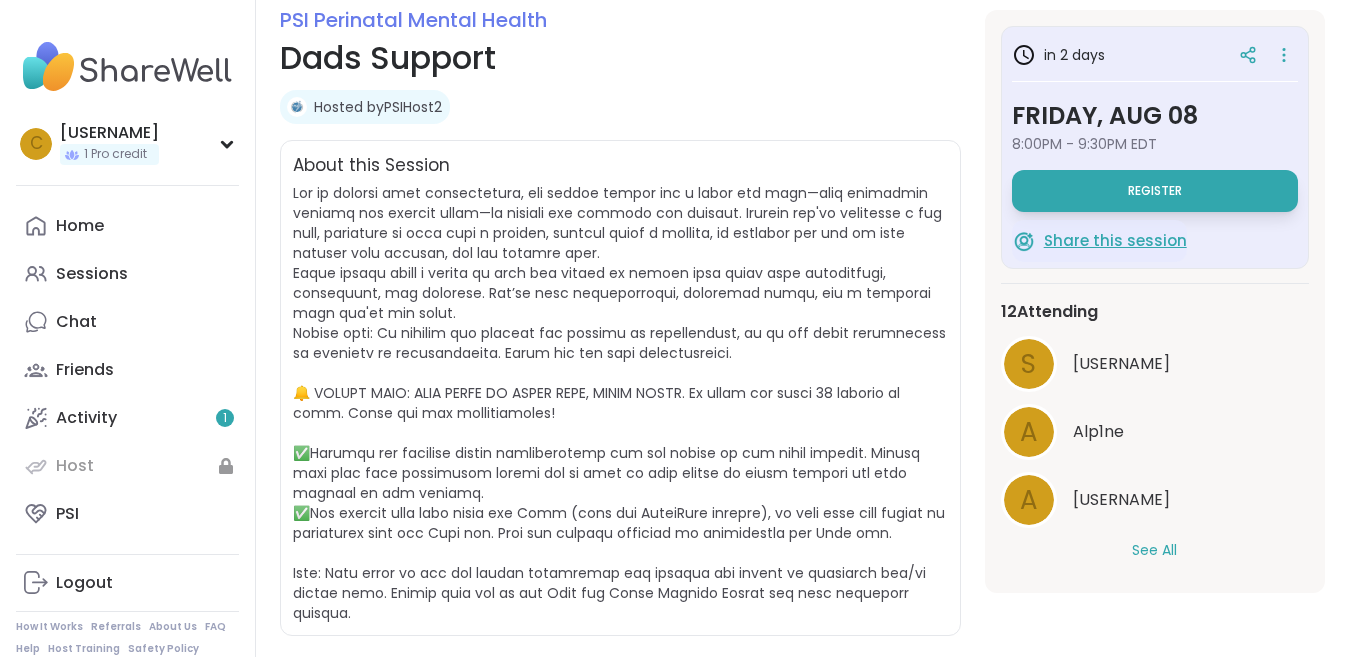 click on "Share this session" at bounding box center (1115, 241) 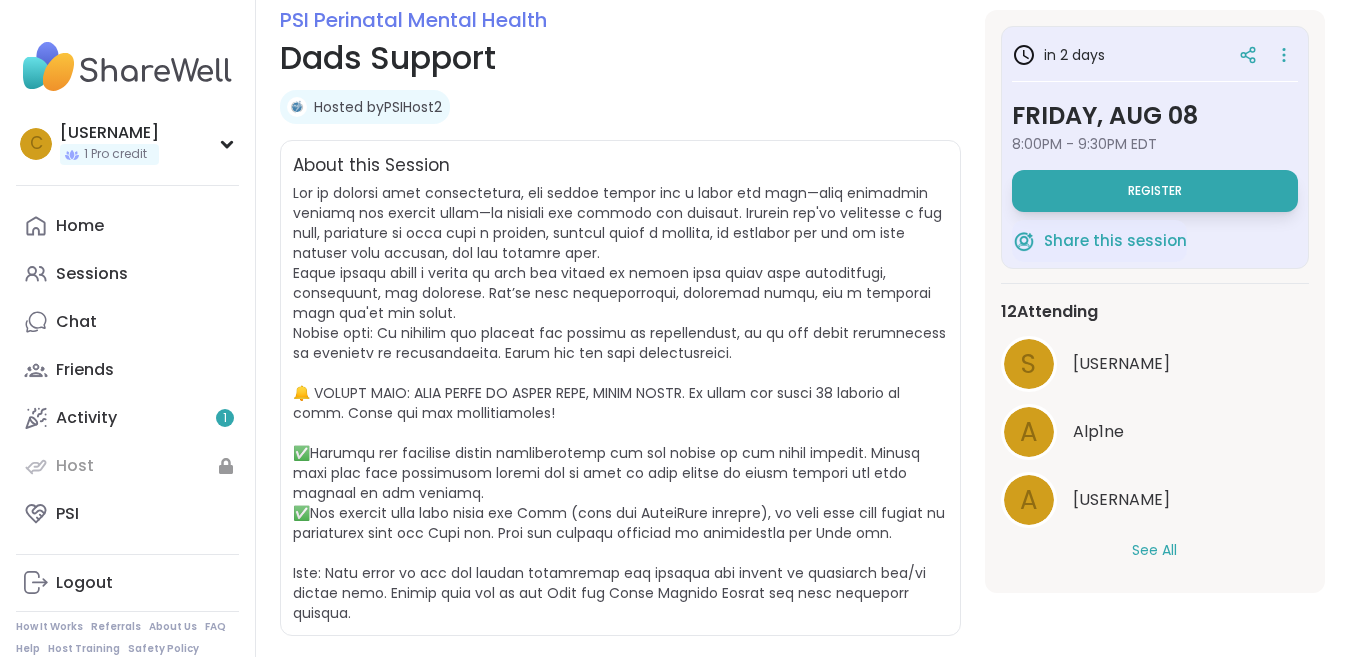 drag, startPoint x: 558, startPoint y: 316, endPoint x: 552, endPoint y: 301, distance: 16.155495 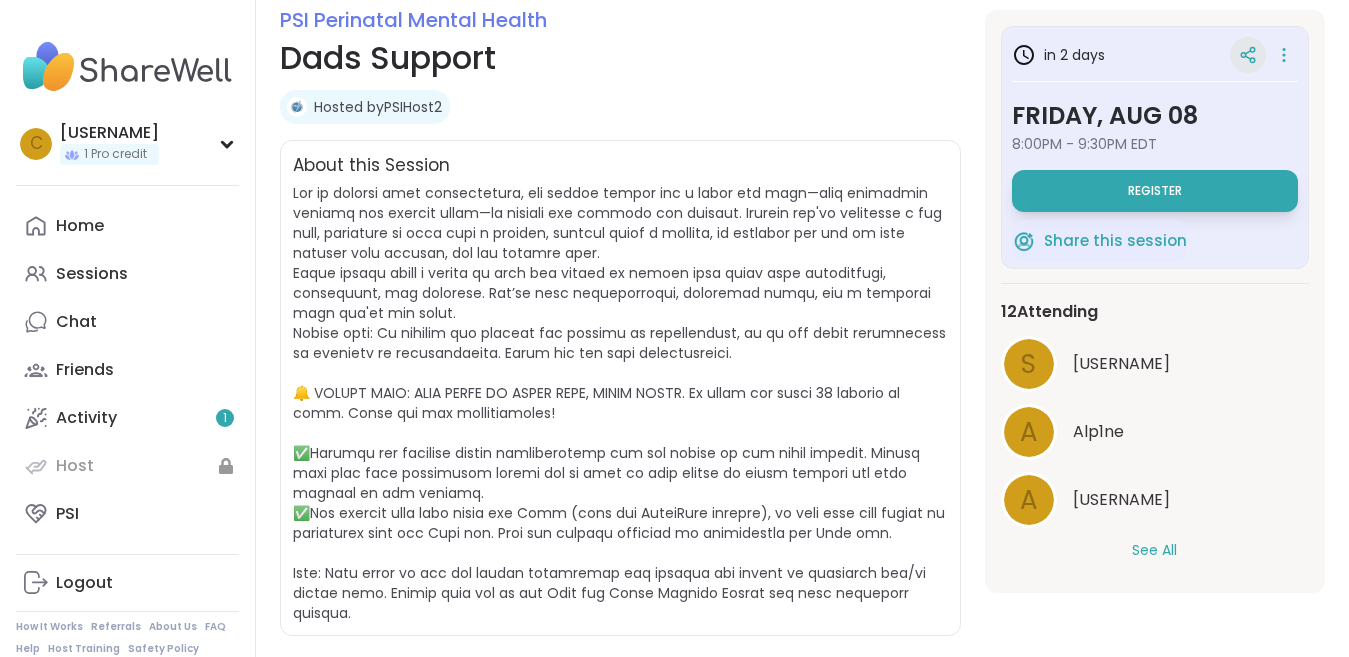 click 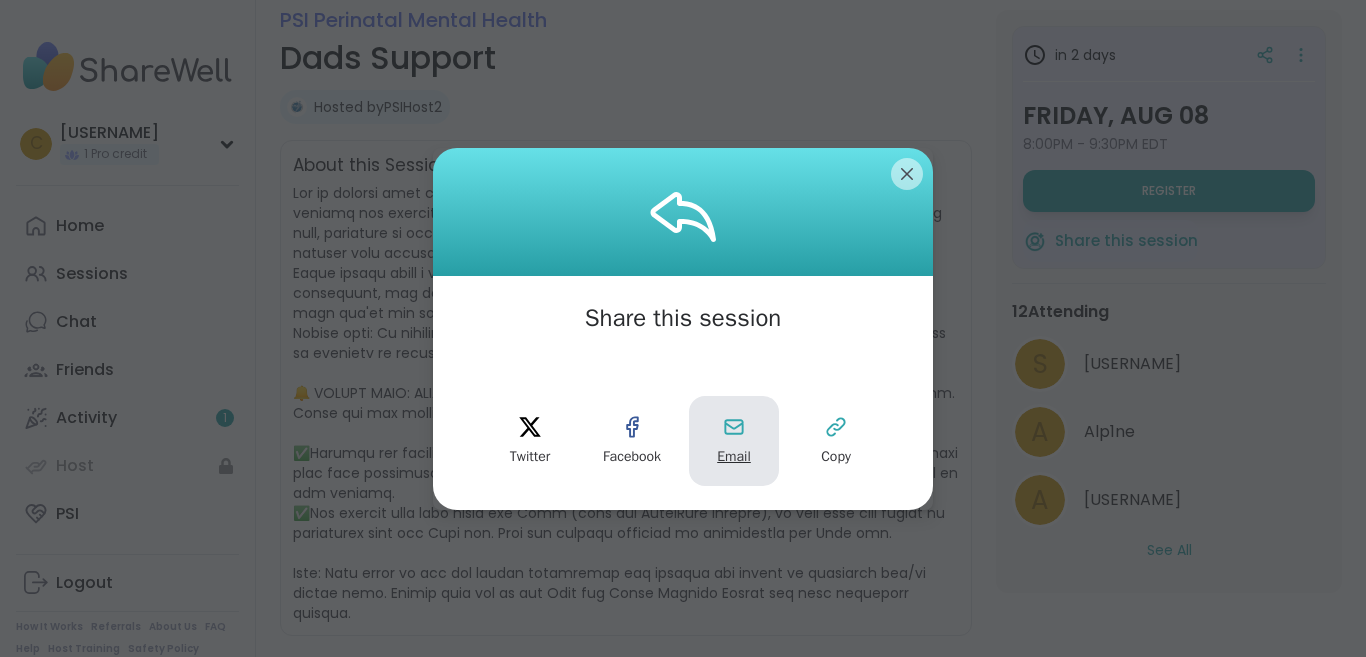 click on "Email" at bounding box center (734, 457) 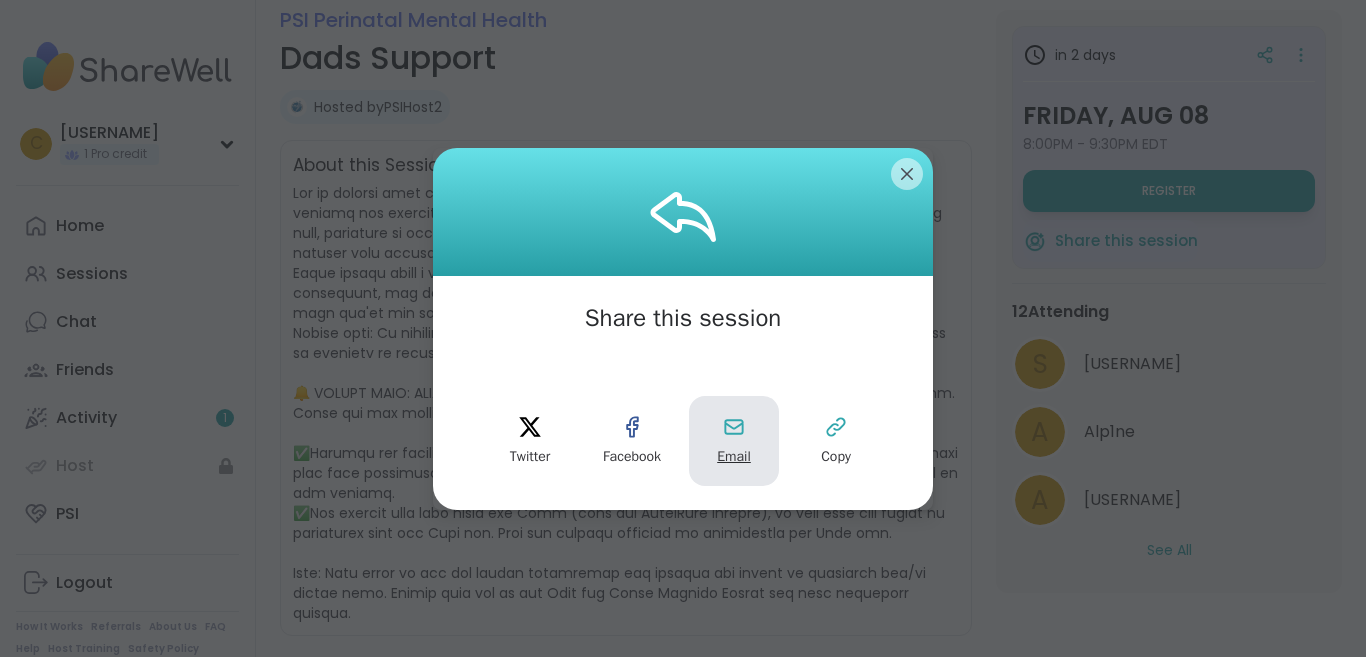 click on "Email" at bounding box center [734, 457] 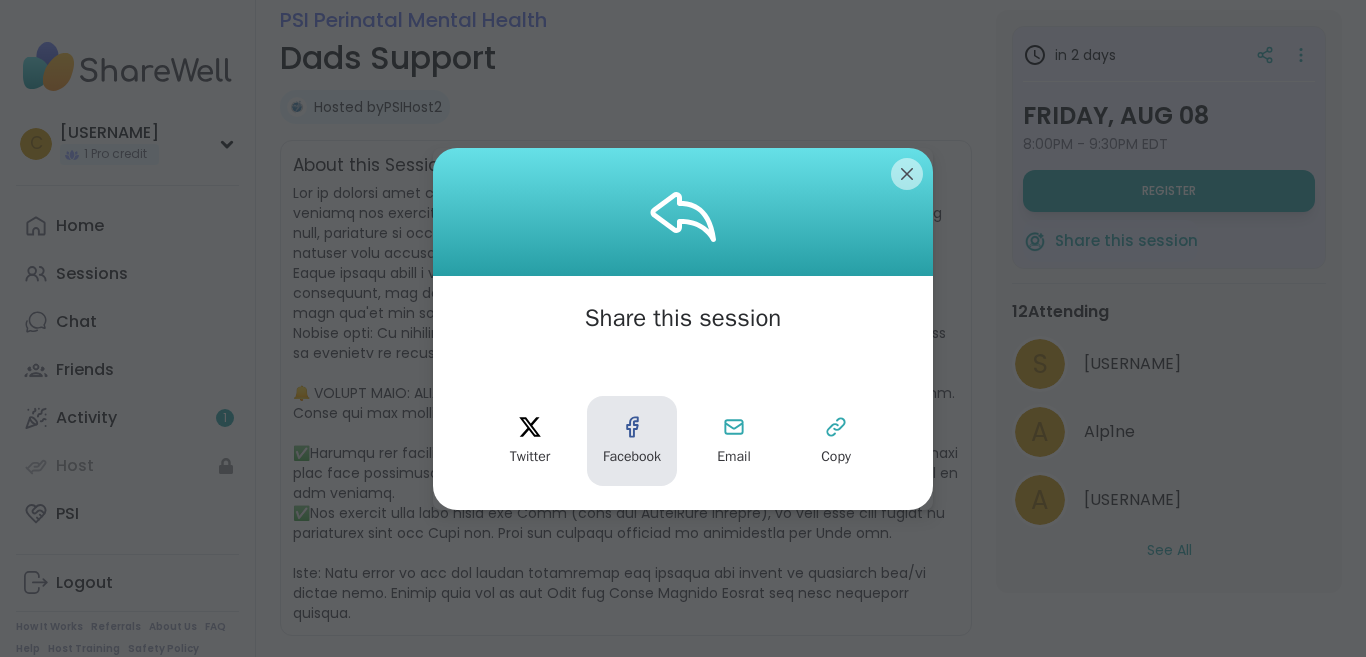 click on "Facebook" at bounding box center [632, 457] 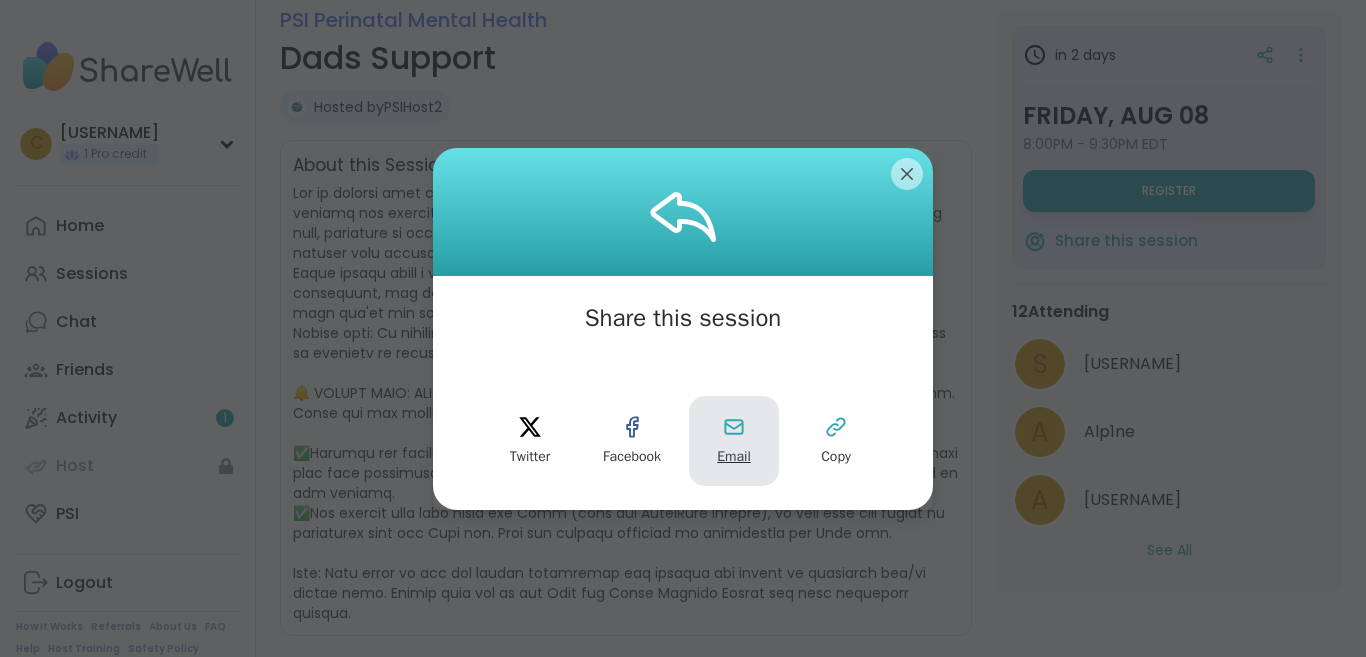 click on "Email" at bounding box center [734, 441] 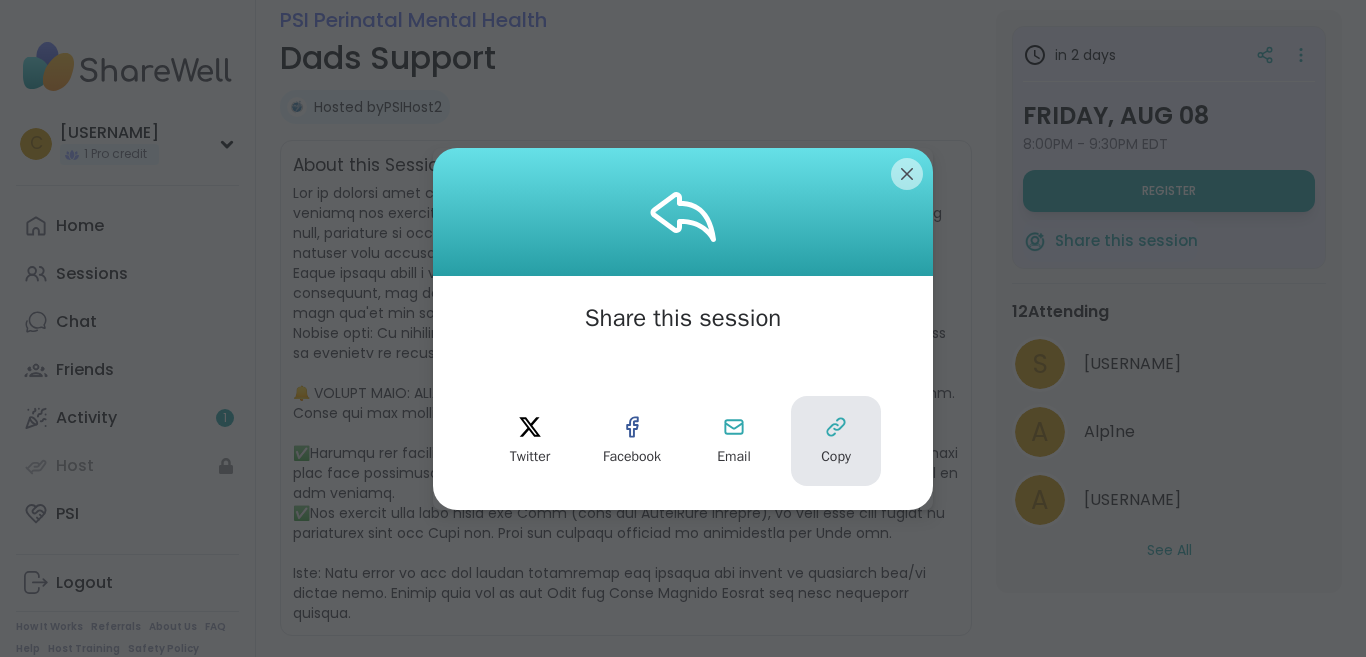 click on "Copy" at bounding box center [836, 441] 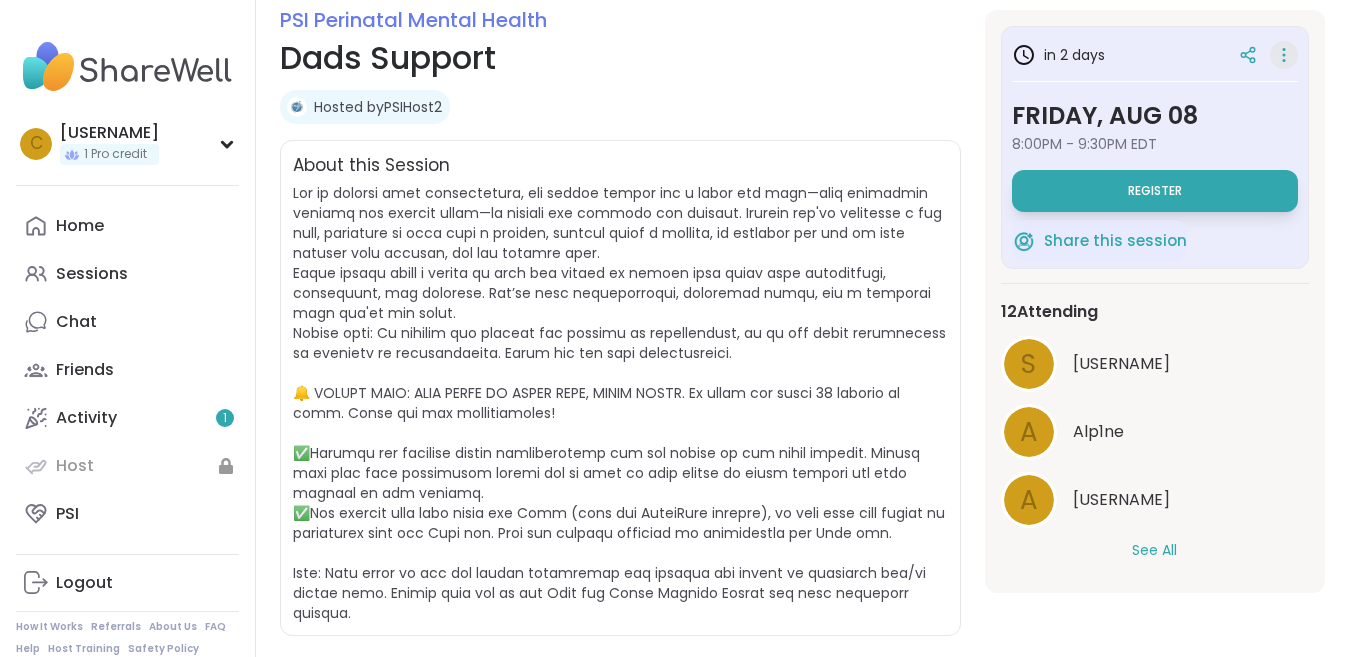 click 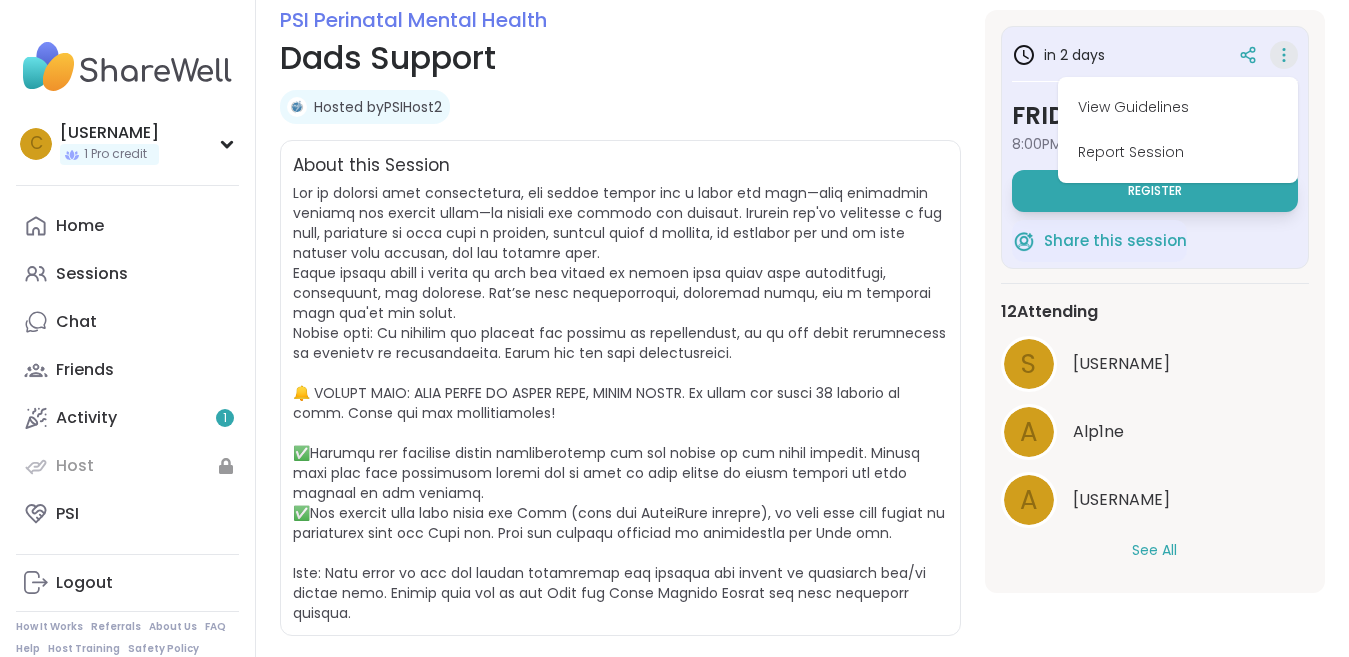 click 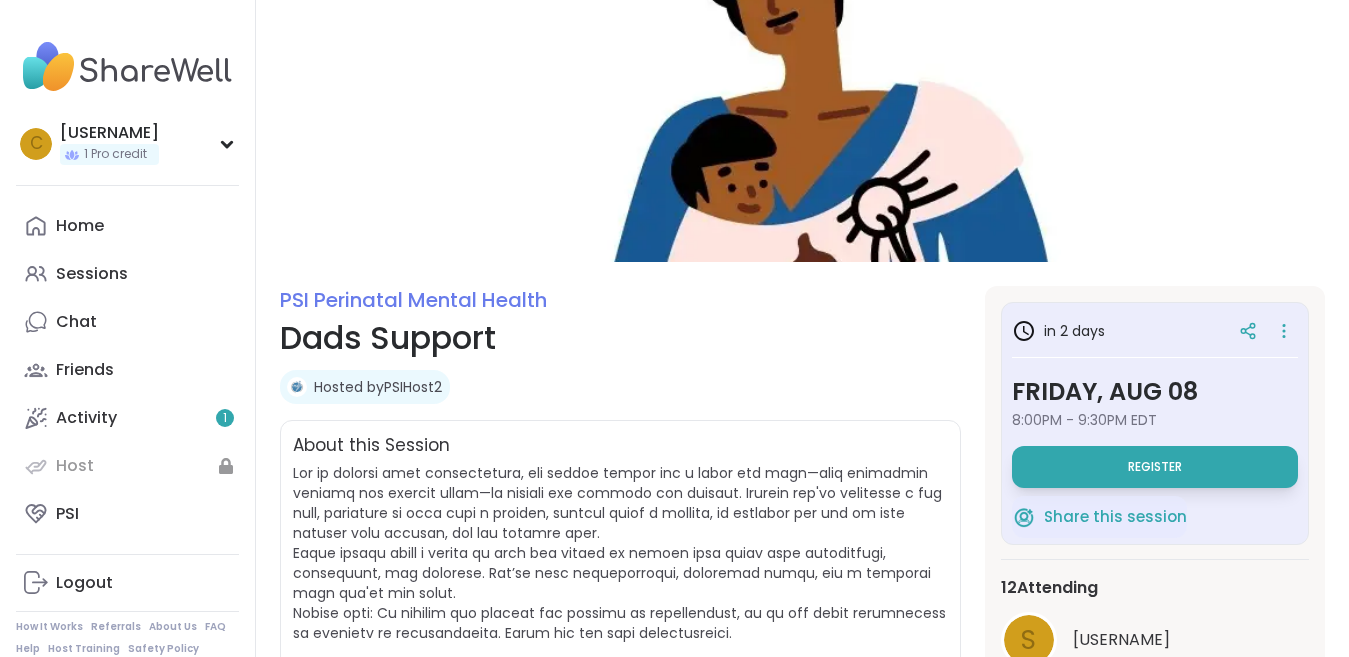 scroll, scrollTop: 0, scrollLeft: 0, axis: both 